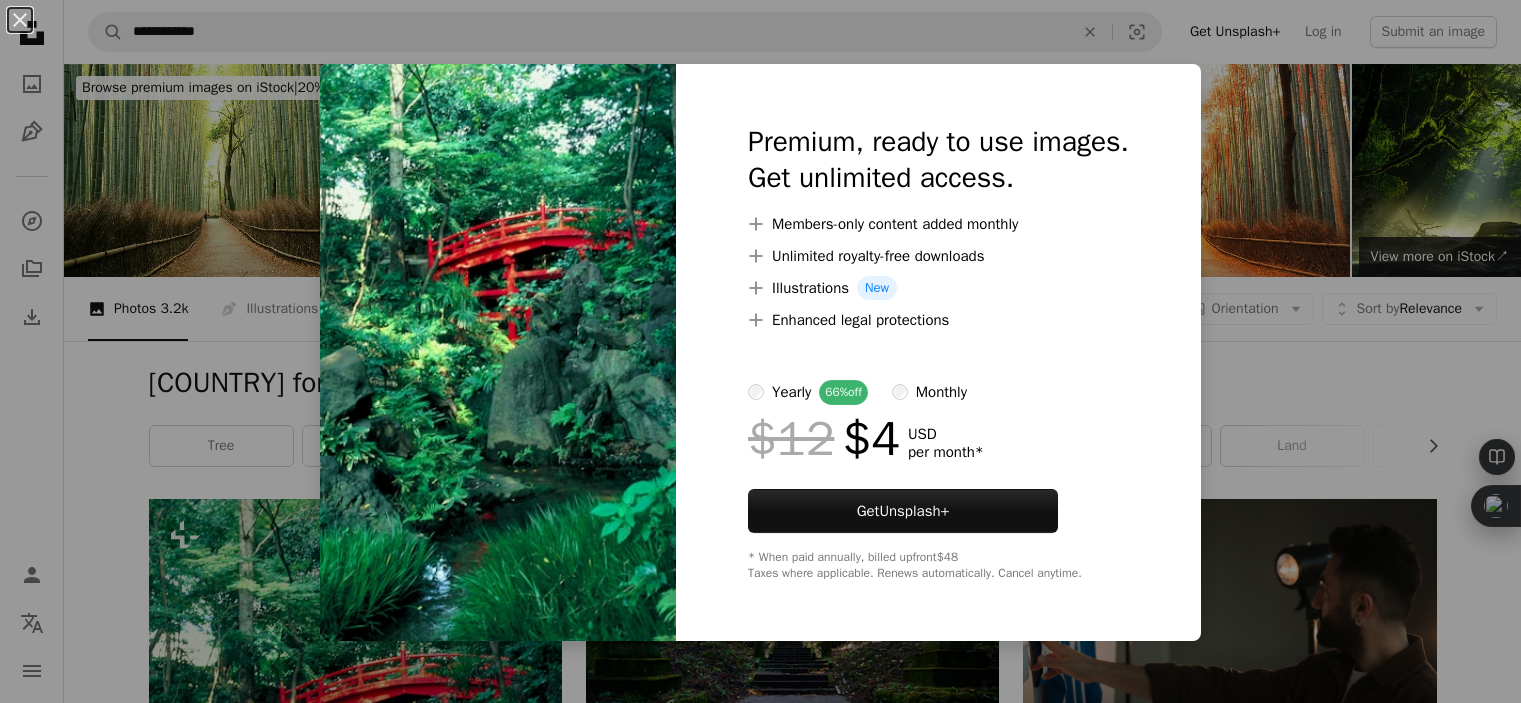 scroll, scrollTop: 500, scrollLeft: 0, axis: vertical 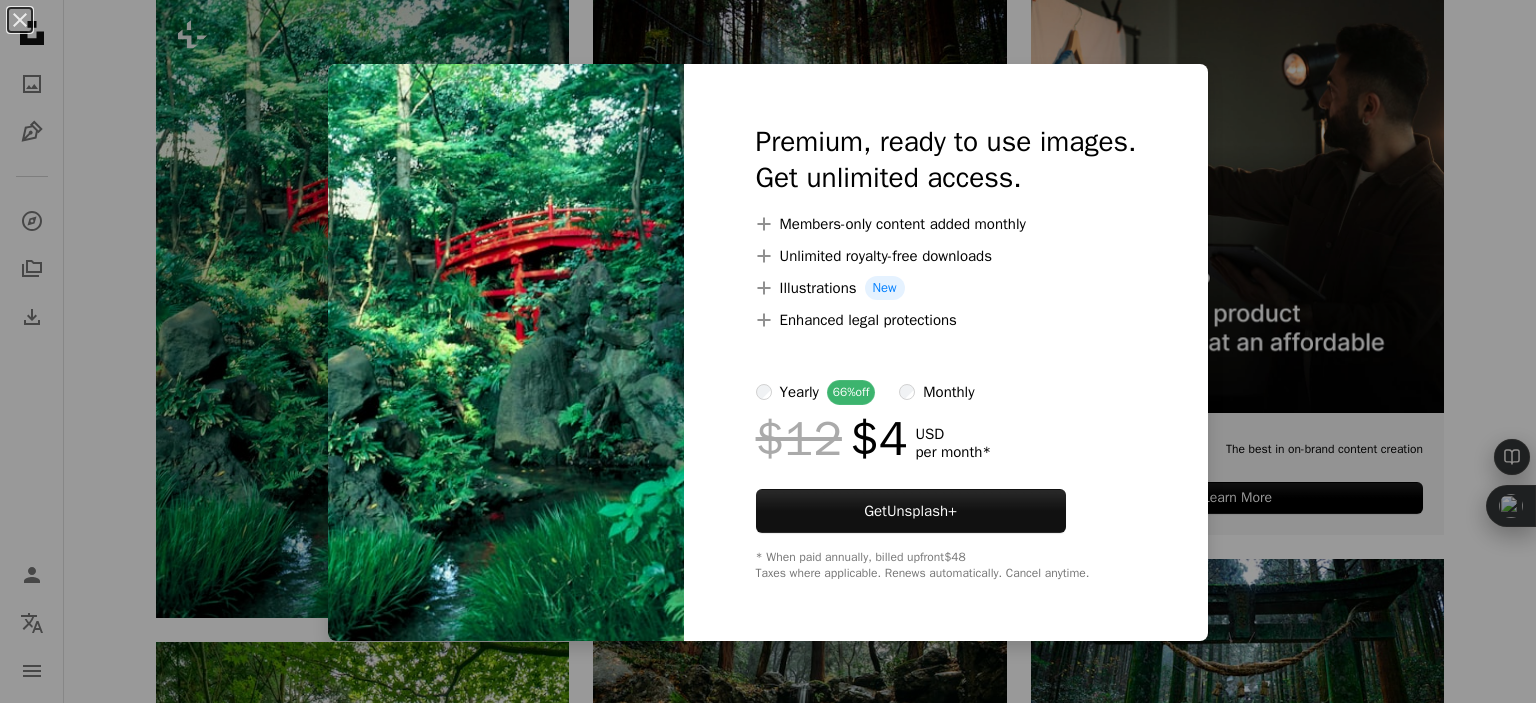 click at bounding box center [506, 352] 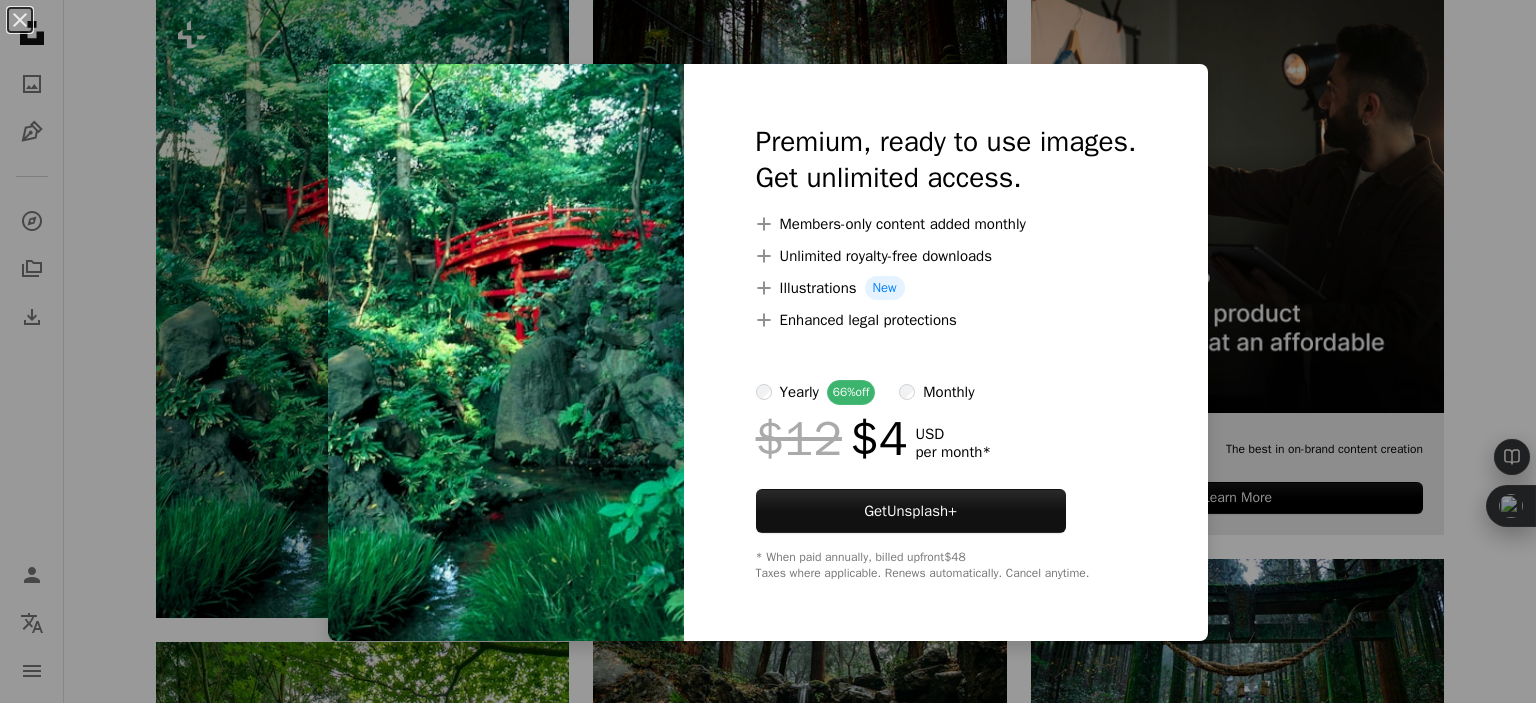click on "An X shape Premium, ready to use images. Get unlimited access. A plus sign Members-only content added monthly A plus sign Unlimited royalty-free downloads A plus sign Illustrations  New A plus sign Enhanced legal protections yearly 66%  off monthly $12   $4 USD per month * Get  Unsplash+ * When paid annually, billed upfront  $48 Taxes where applicable. Renews automatically. Cancel anytime." at bounding box center [768, 351] 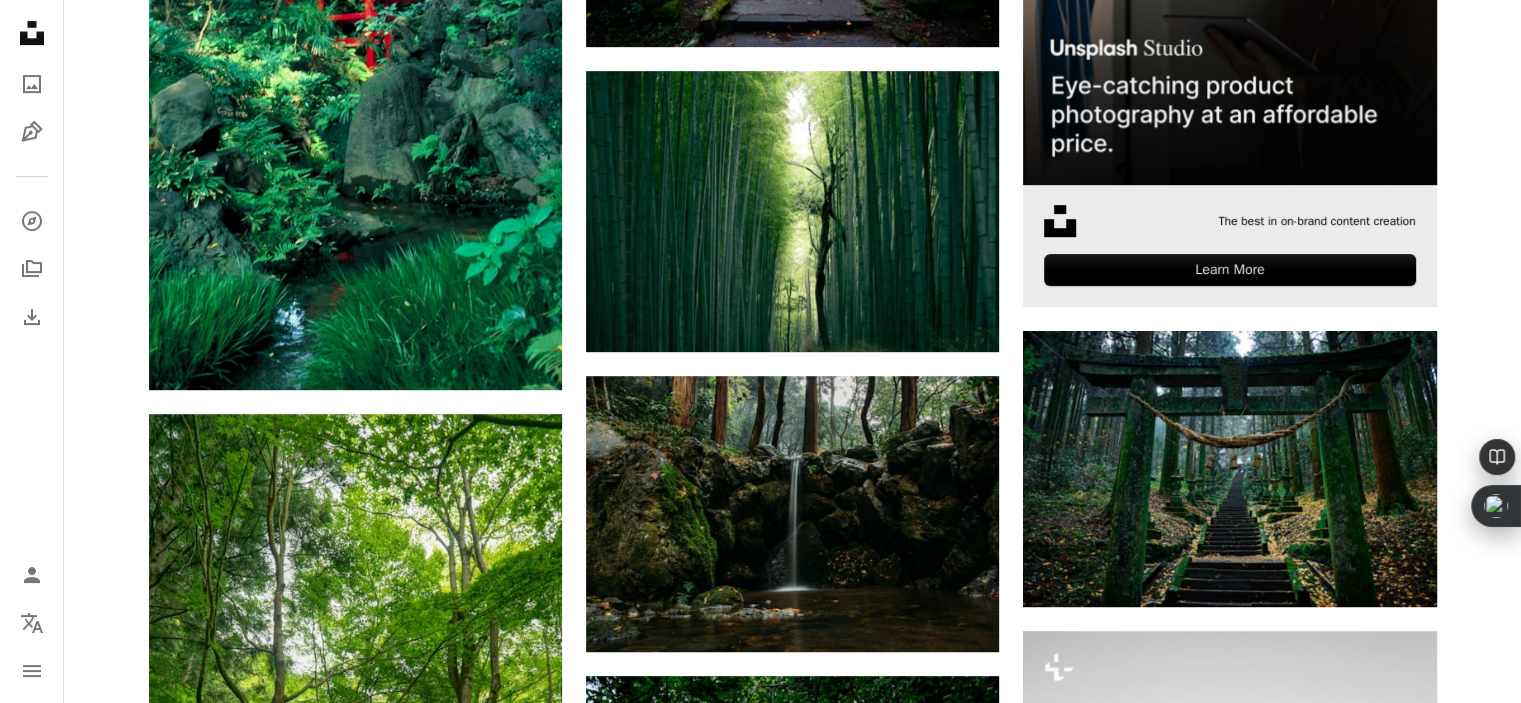 scroll, scrollTop: 800, scrollLeft: 0, axis: vertical 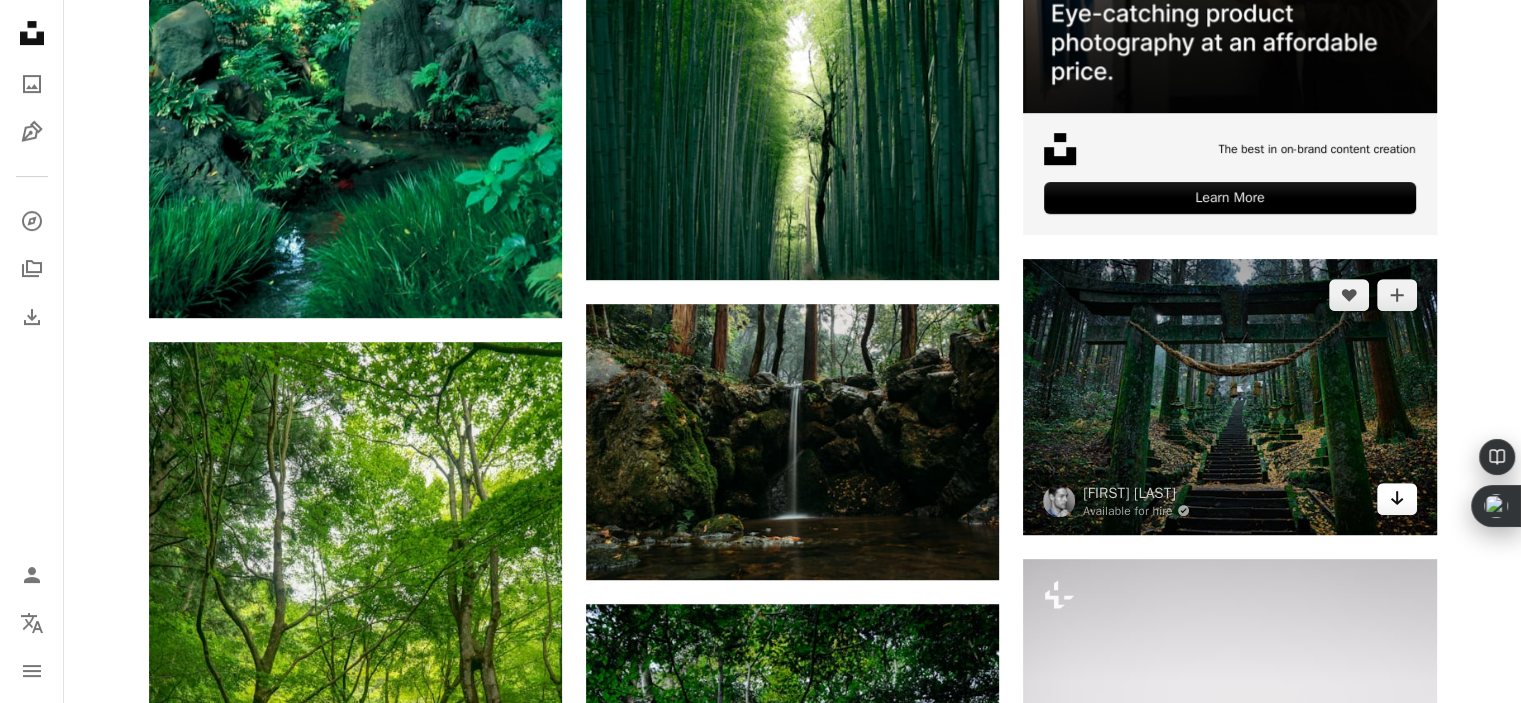 click on "Arrow pointing down" 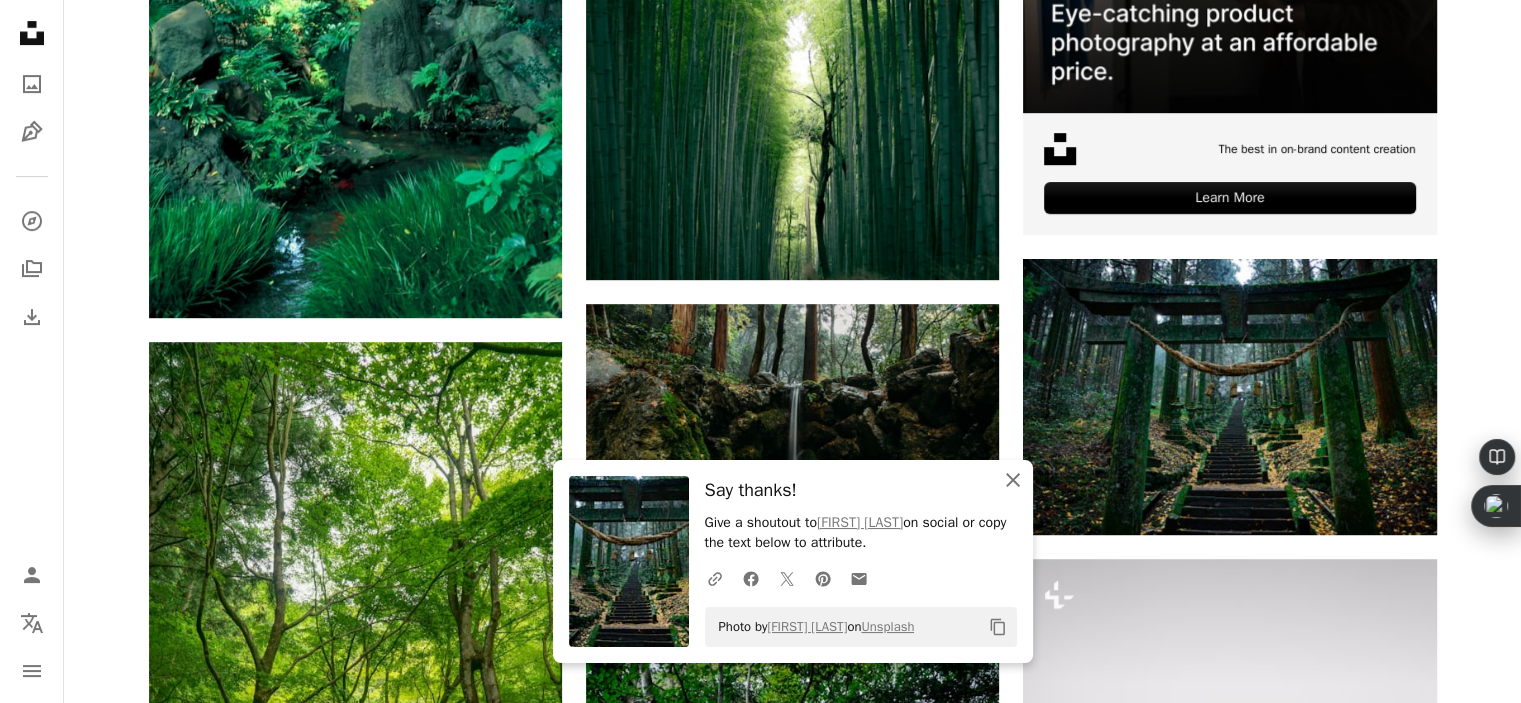 click on "An X shape" 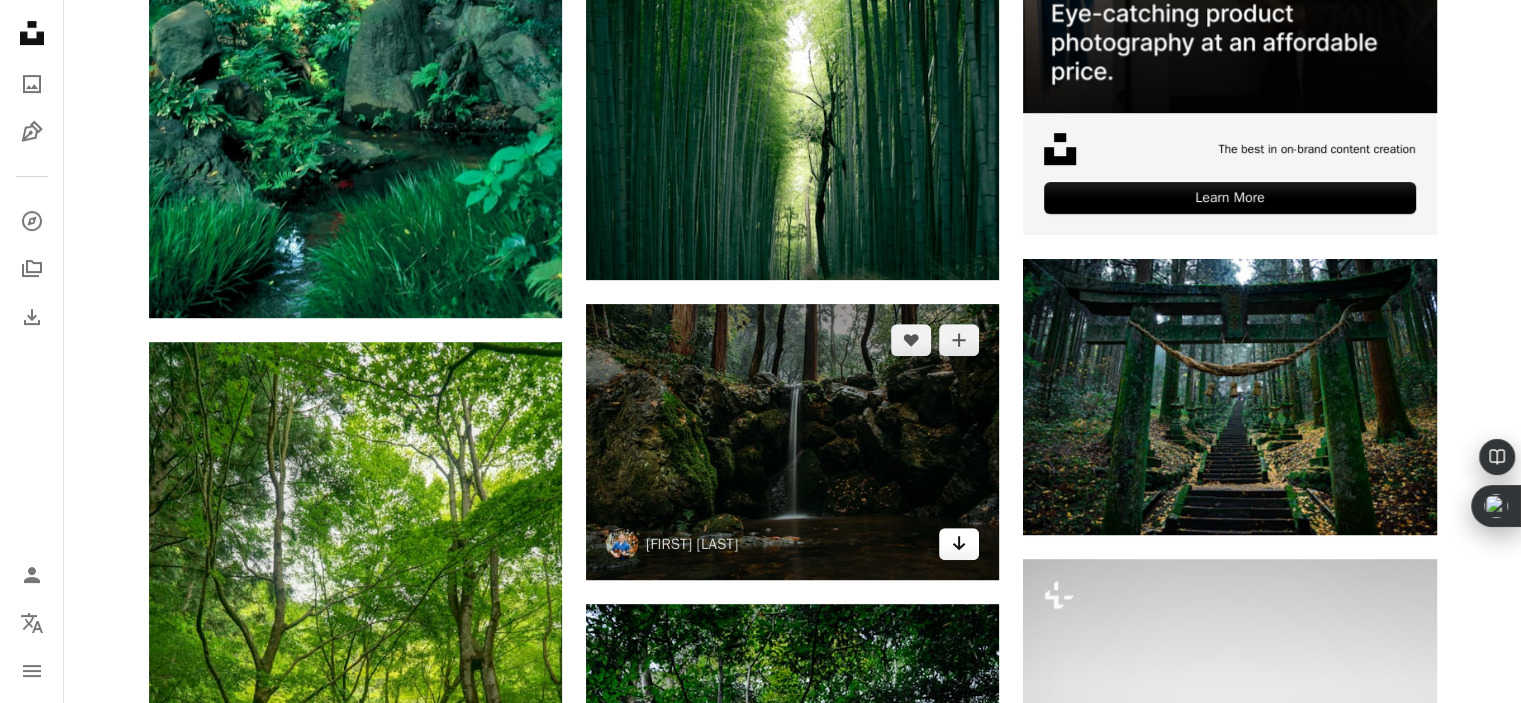 click on "Arrow pointing down" 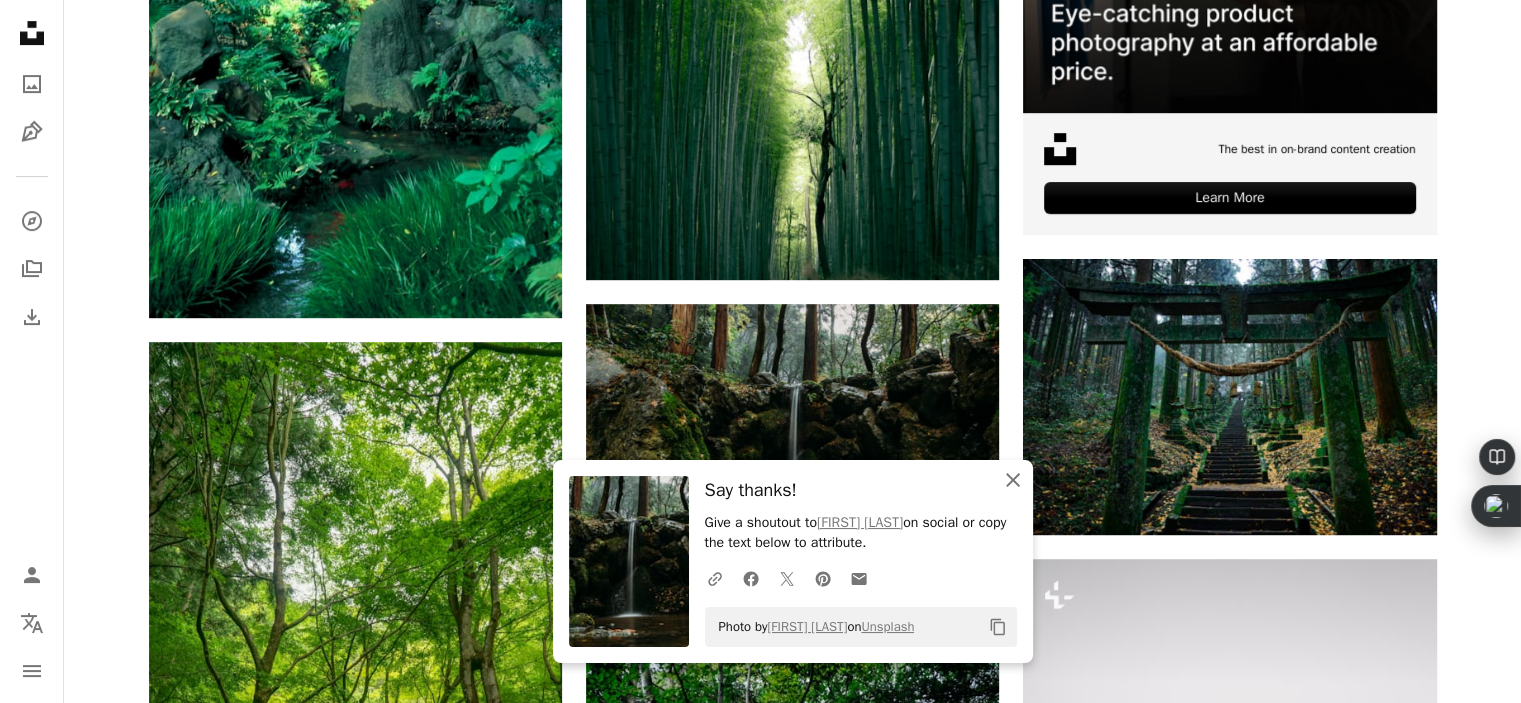 click on "An X shape" 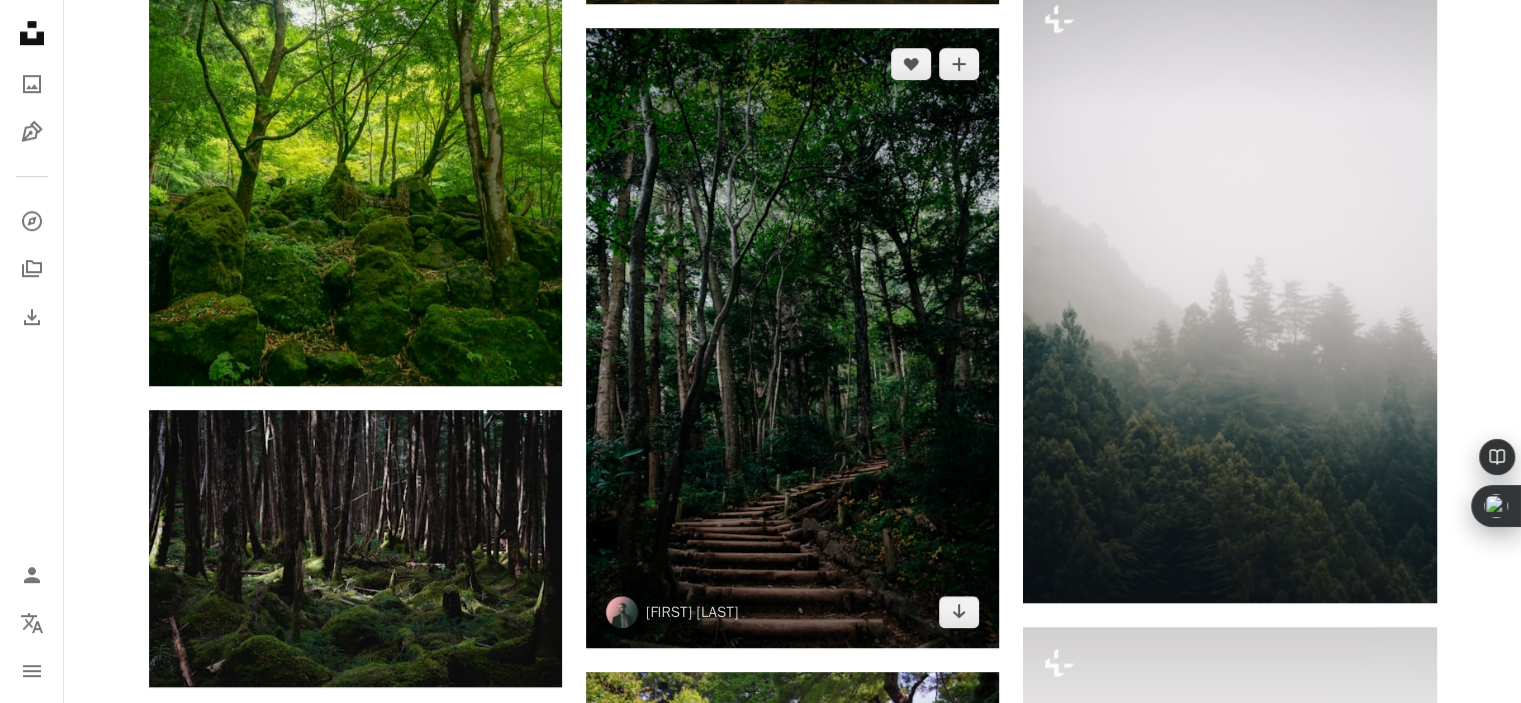 scroll, scrollTop: 1500, scrollLeft: 0, axis: vertical 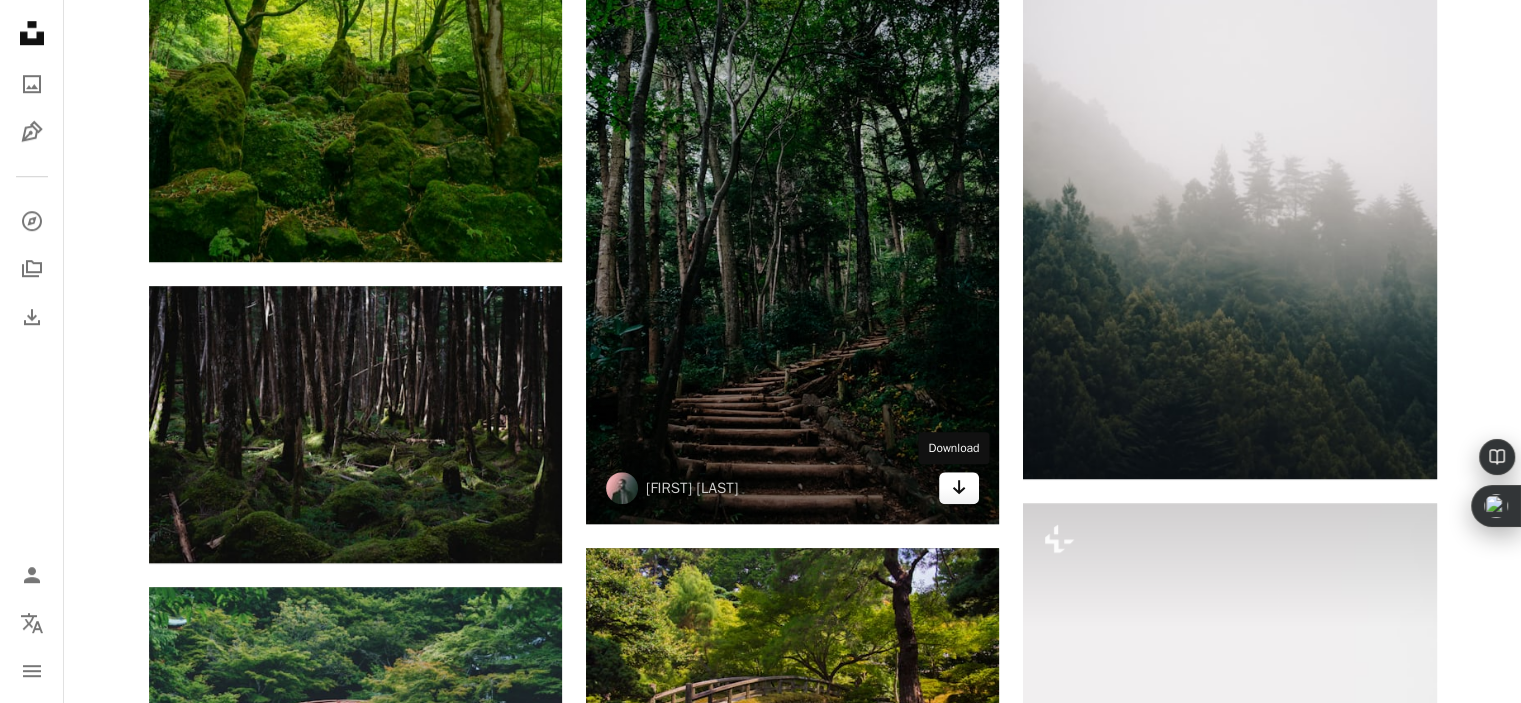 click on "Arrow pointing down" at bounding box center (959, 488) 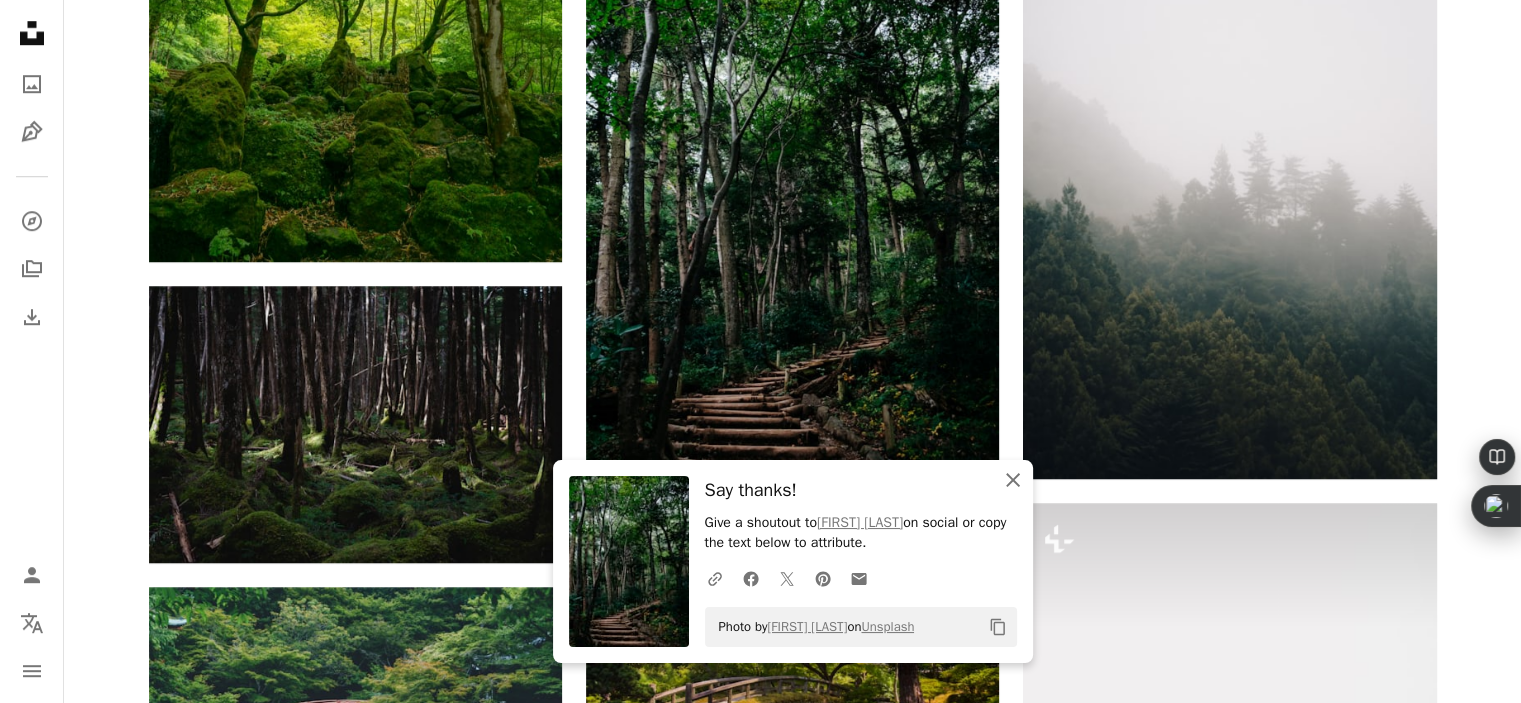 click on "An X shape" 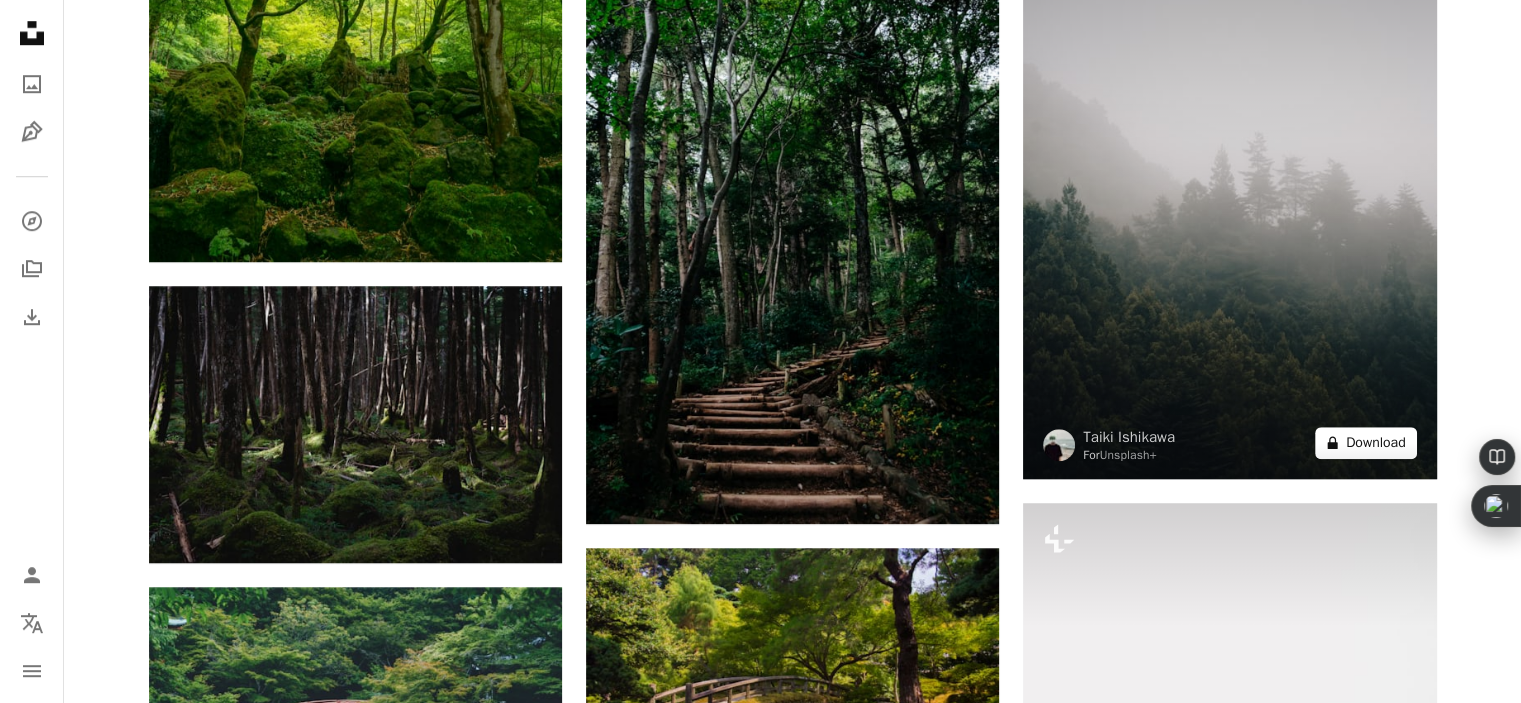 click on "A lock Download" at bounding box center [1366, 443] 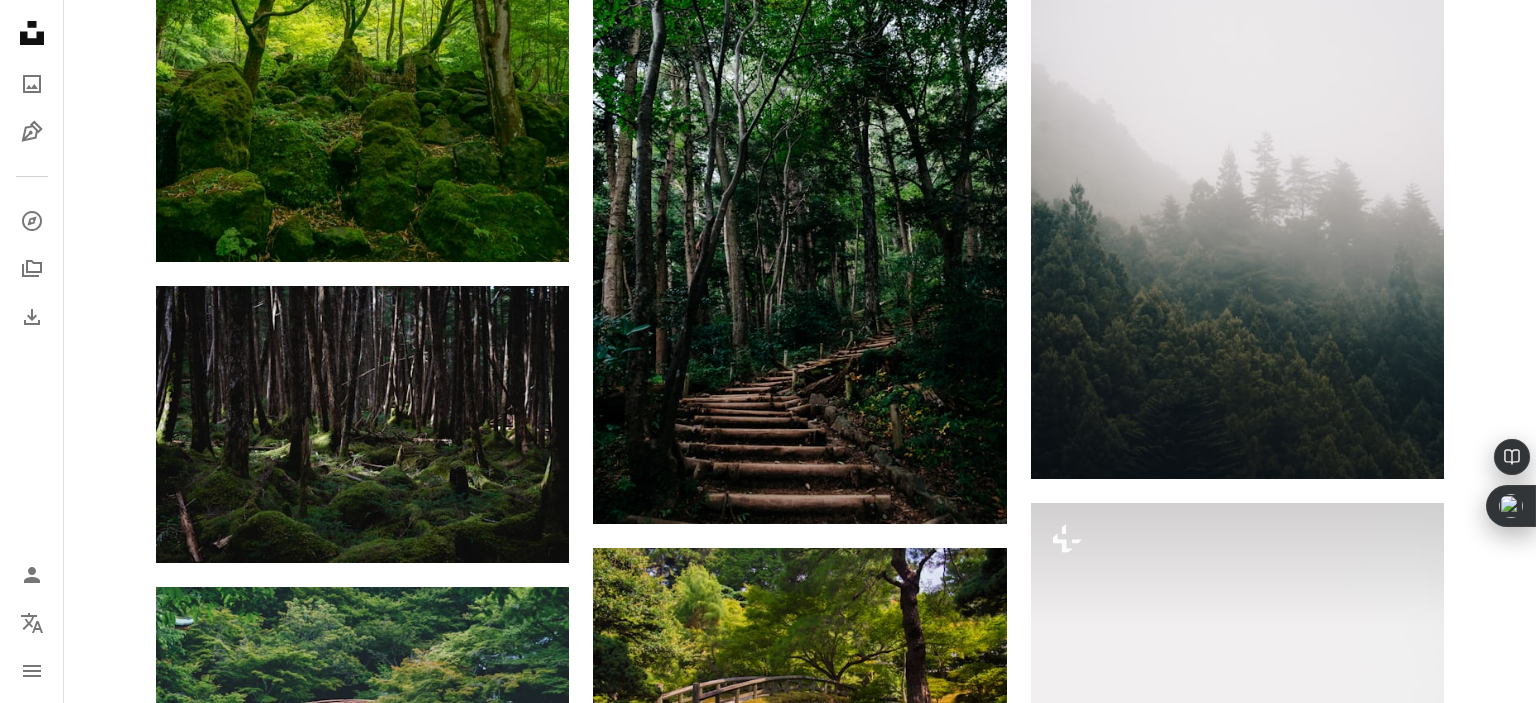 click on "An X shape Premium, ready to use images. Get unlimited access. A plus sign Members-only content added monthly A plus sign Unlimited royalty-free downloads A plus sign Illustrations  New A plus sign Enhanced legal protections yearly 66%  off monthly $12   $4 USD per month * Get  Unsplash+ * When paid annually, billed upfront  $48 Taxes where applicable. Renews automatically. Cancel anytime." at bounding box center [768, 3485] 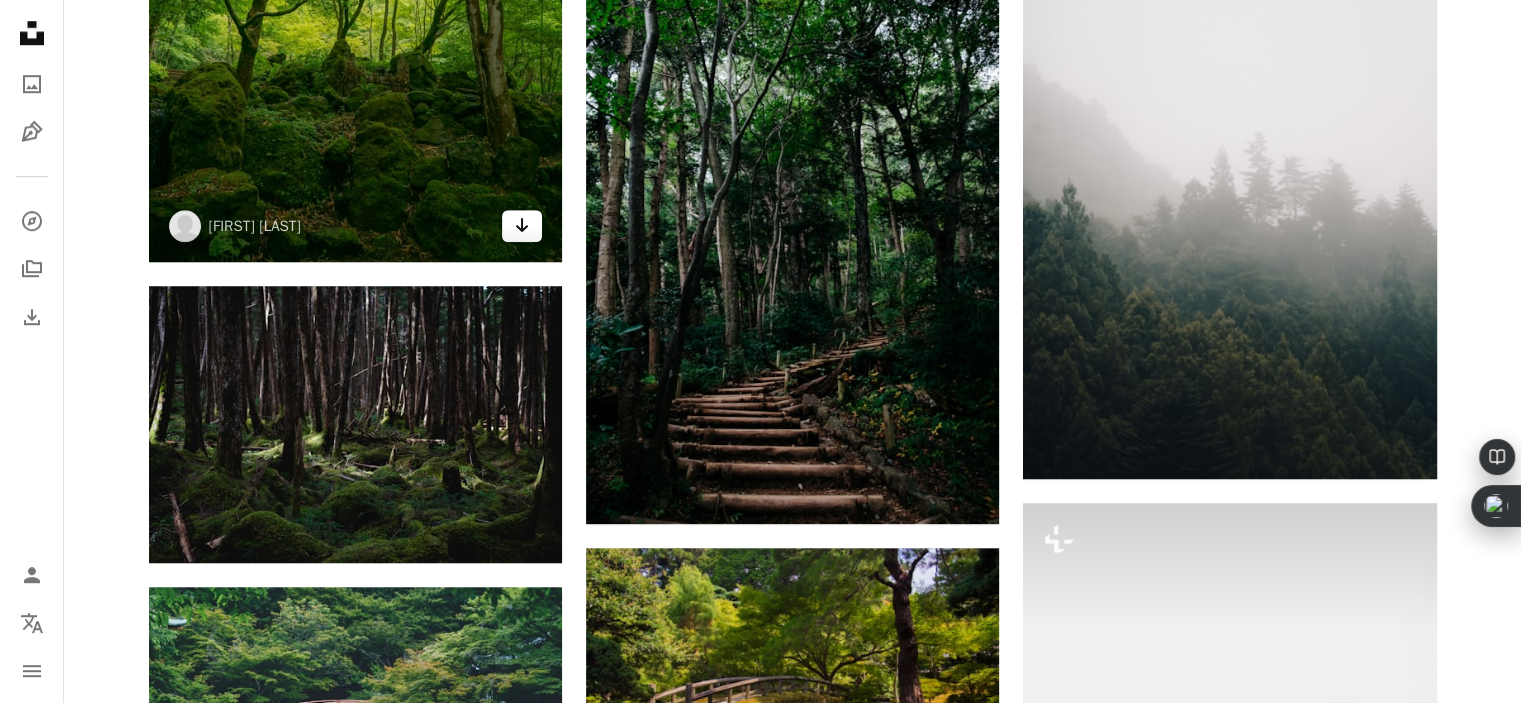 click on "Arrow pointing down" 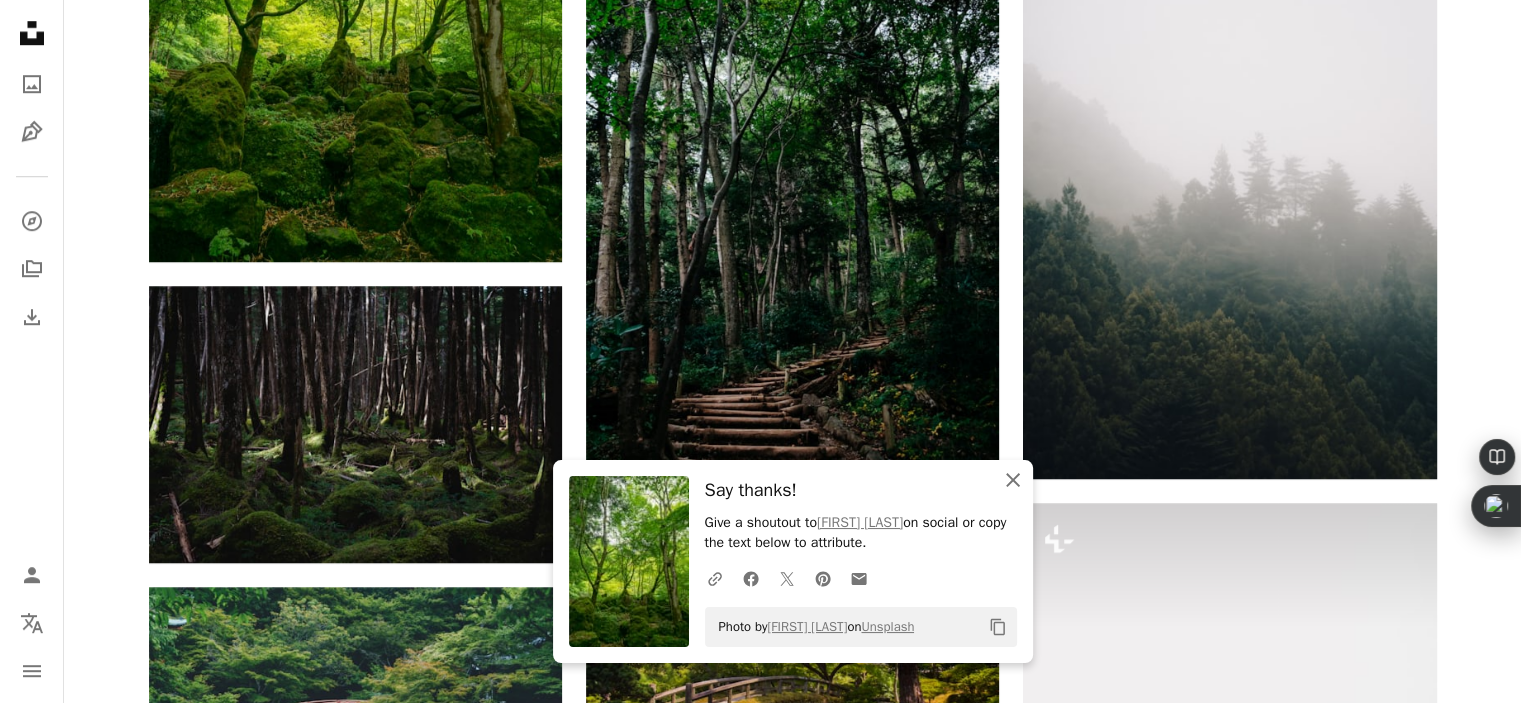 click 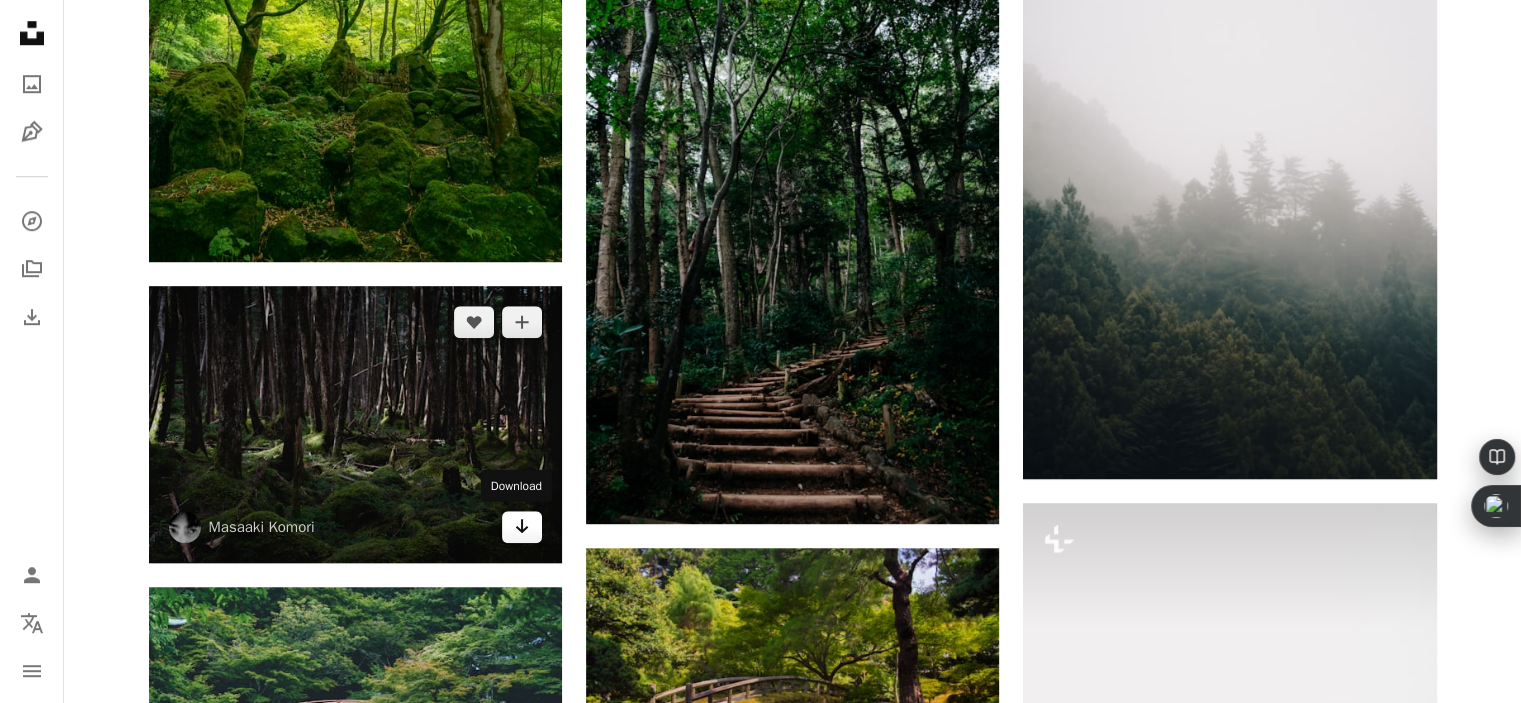 click on "Arrow pointing down" at bounding box center (522, 527) 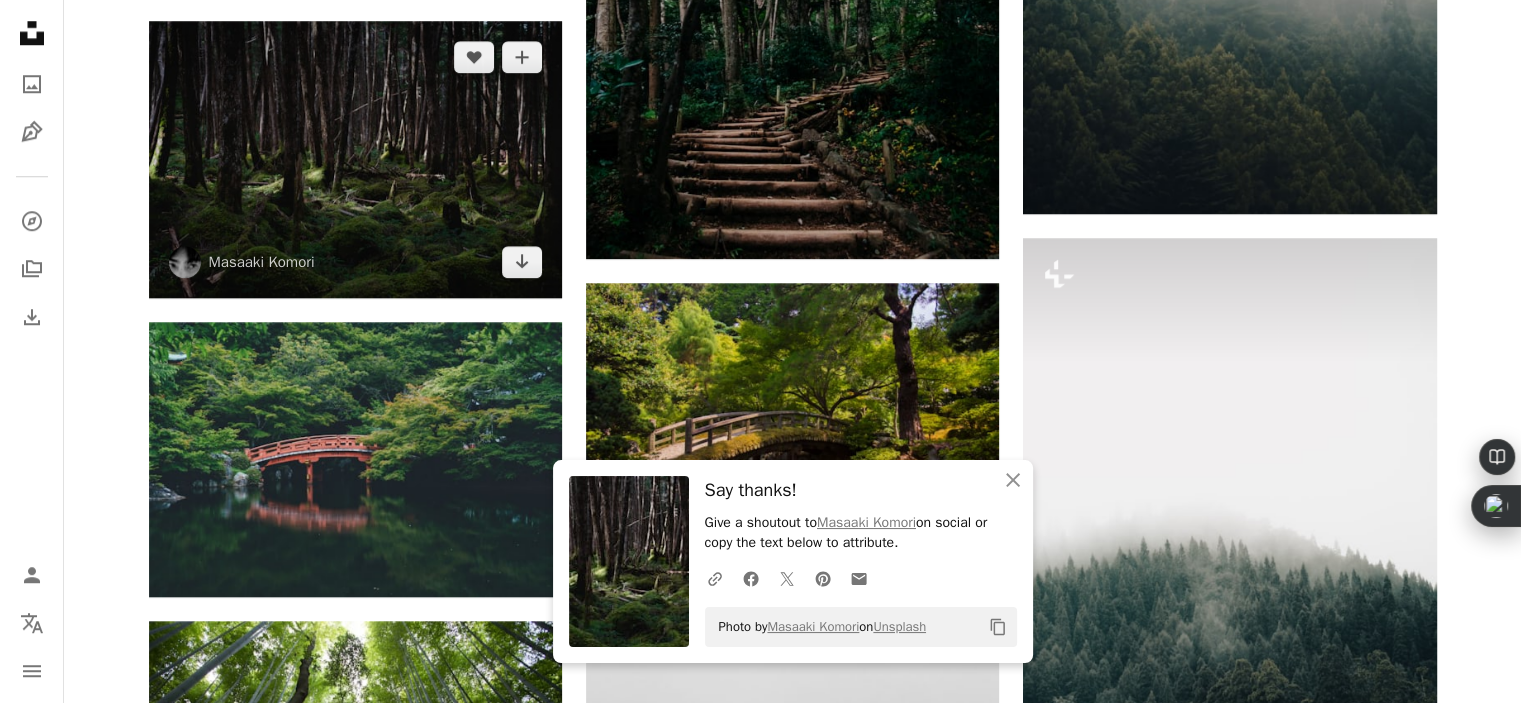 scroll, scrollTop: 1800, scrollLeft: 0, axis: vertical 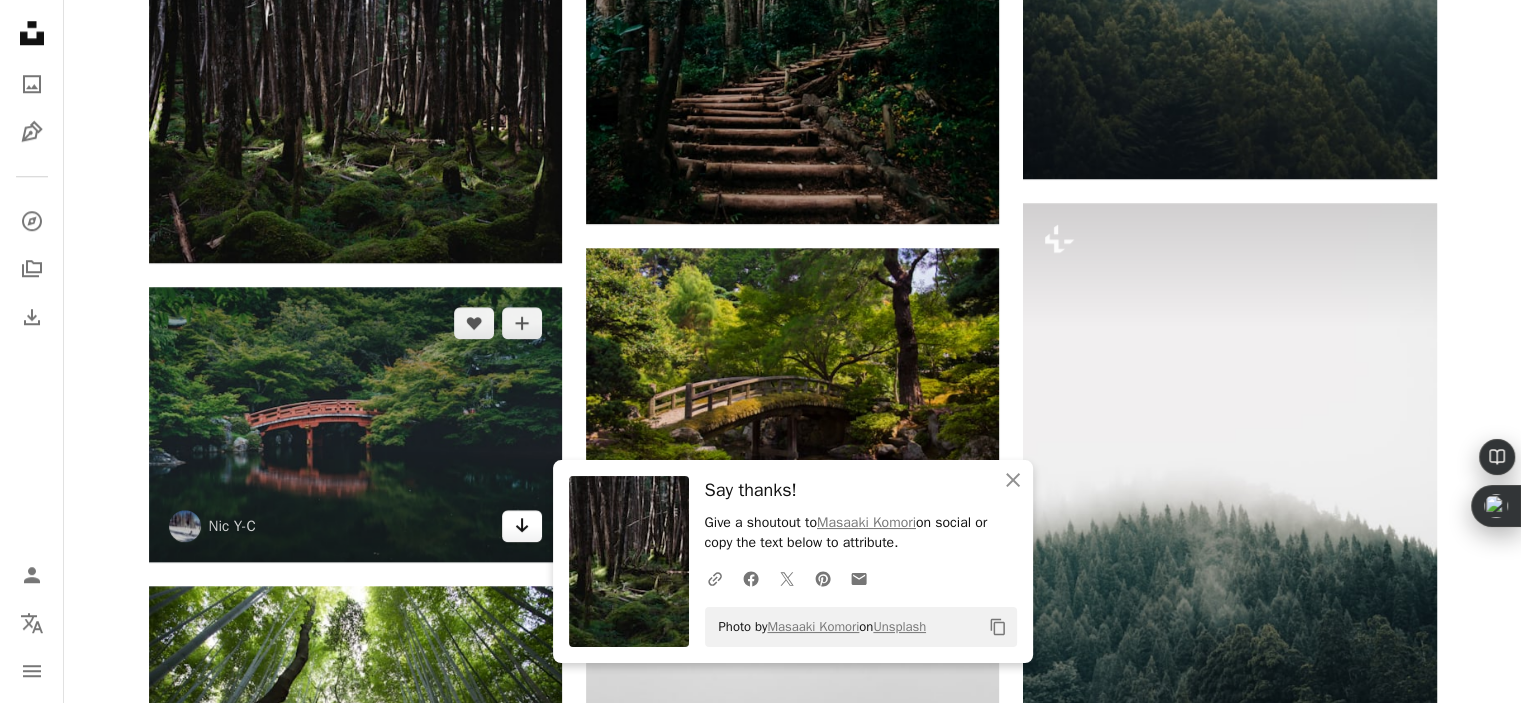 click on "Arrow pointing down" 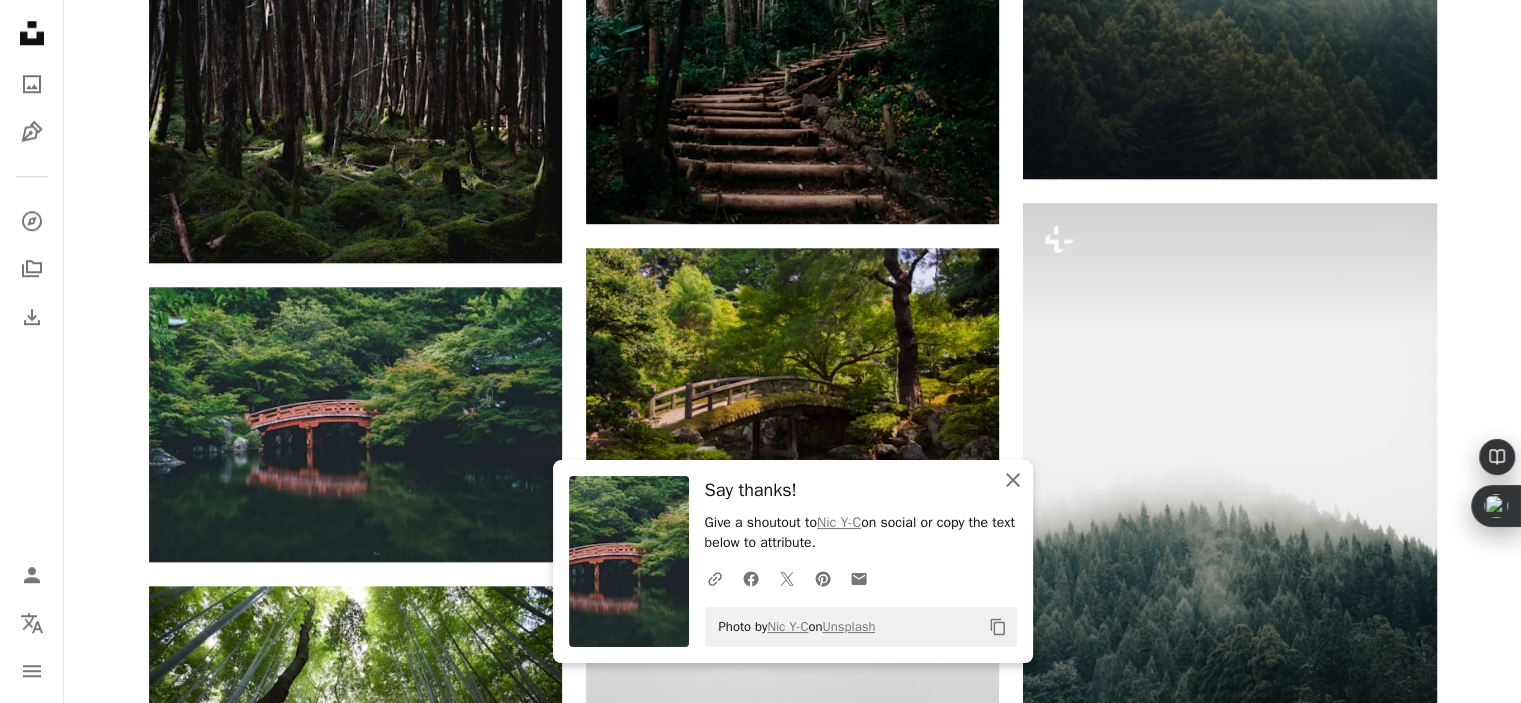 click 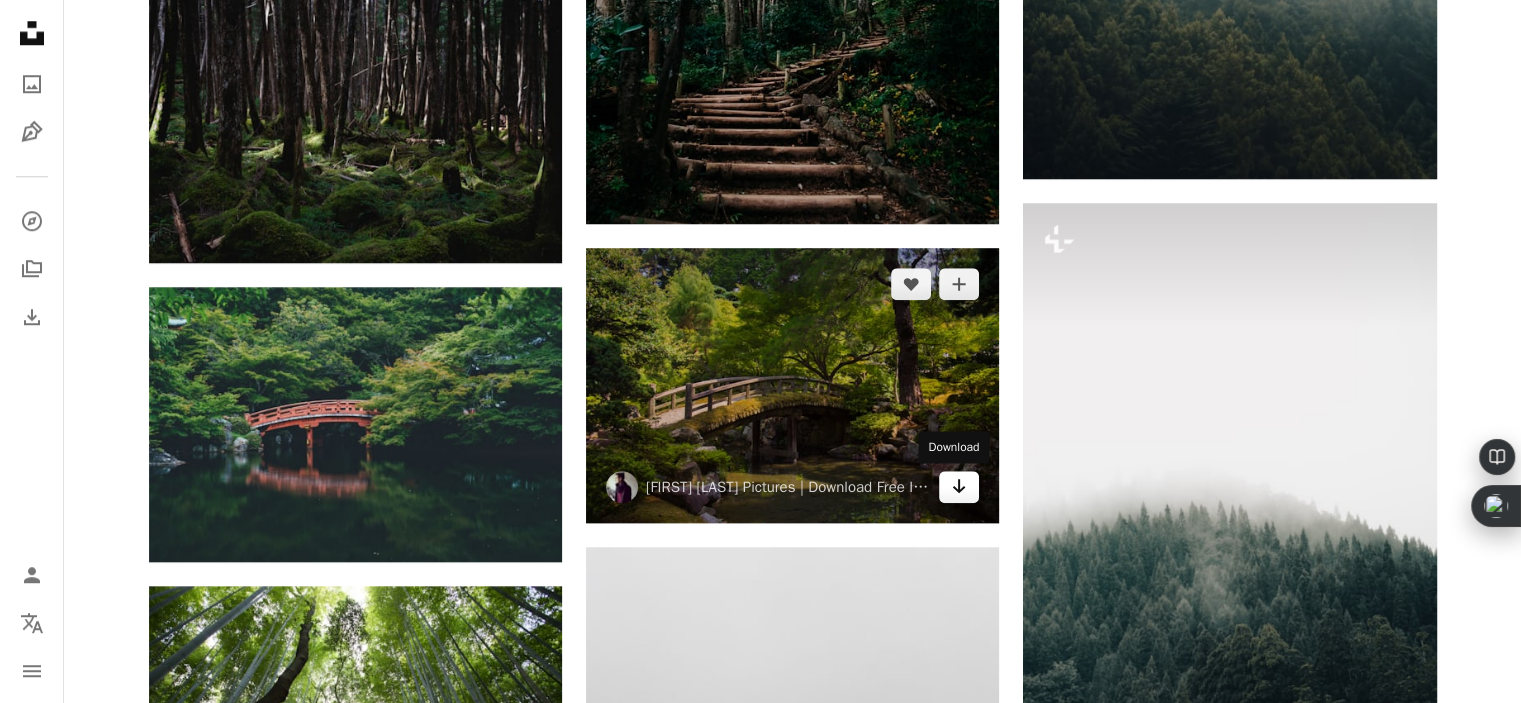 click 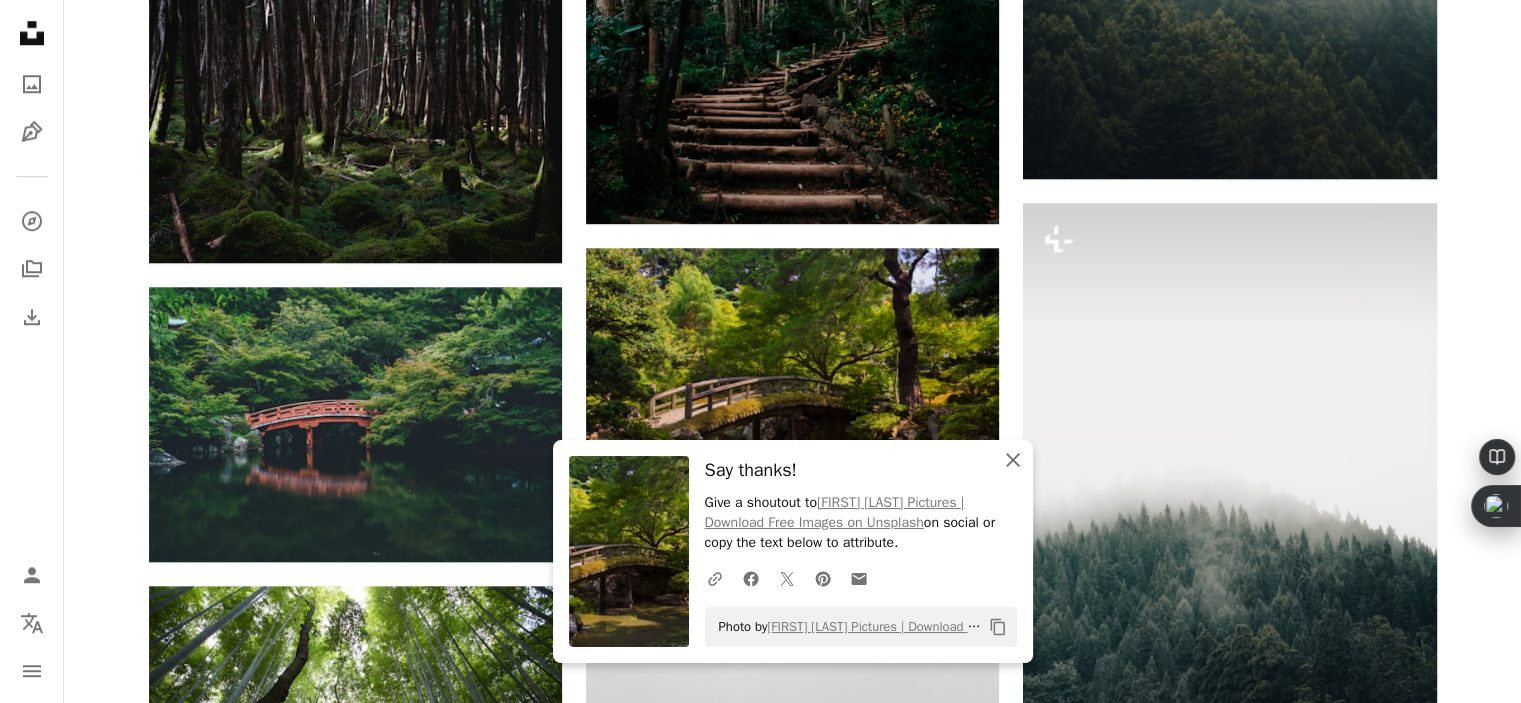 click on "An X shape" 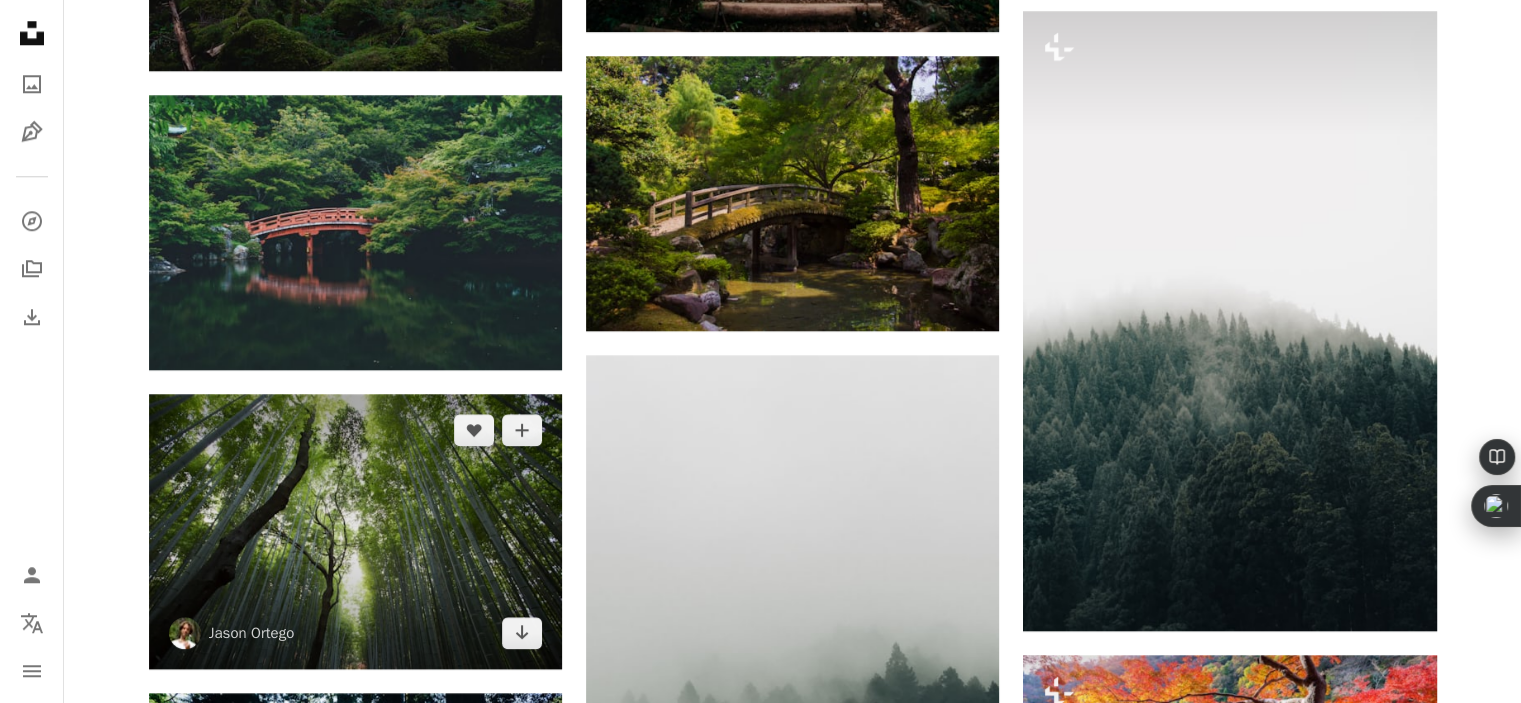 scroll, scrollTop: 2000, scrollLeft: 0, axis: vertical 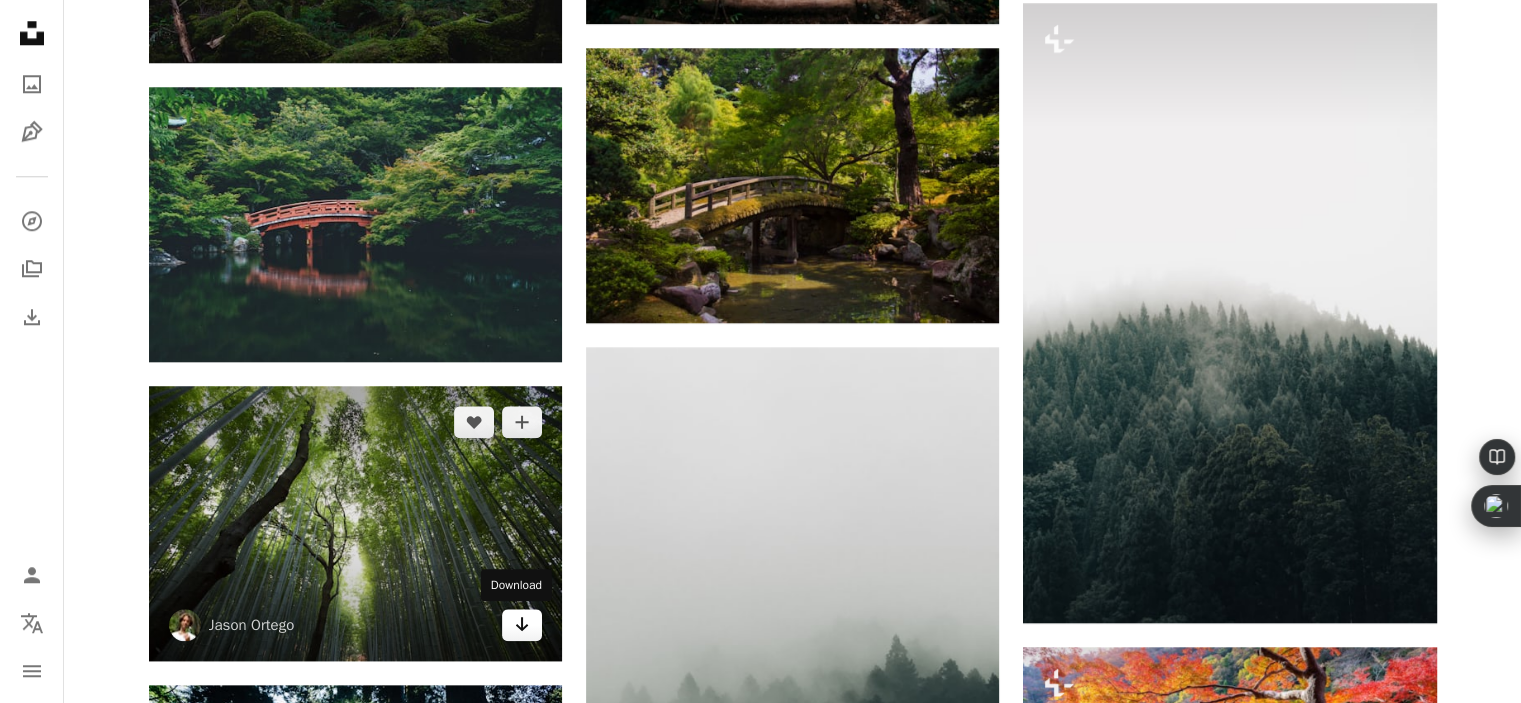 click on "Arrow pointing down" 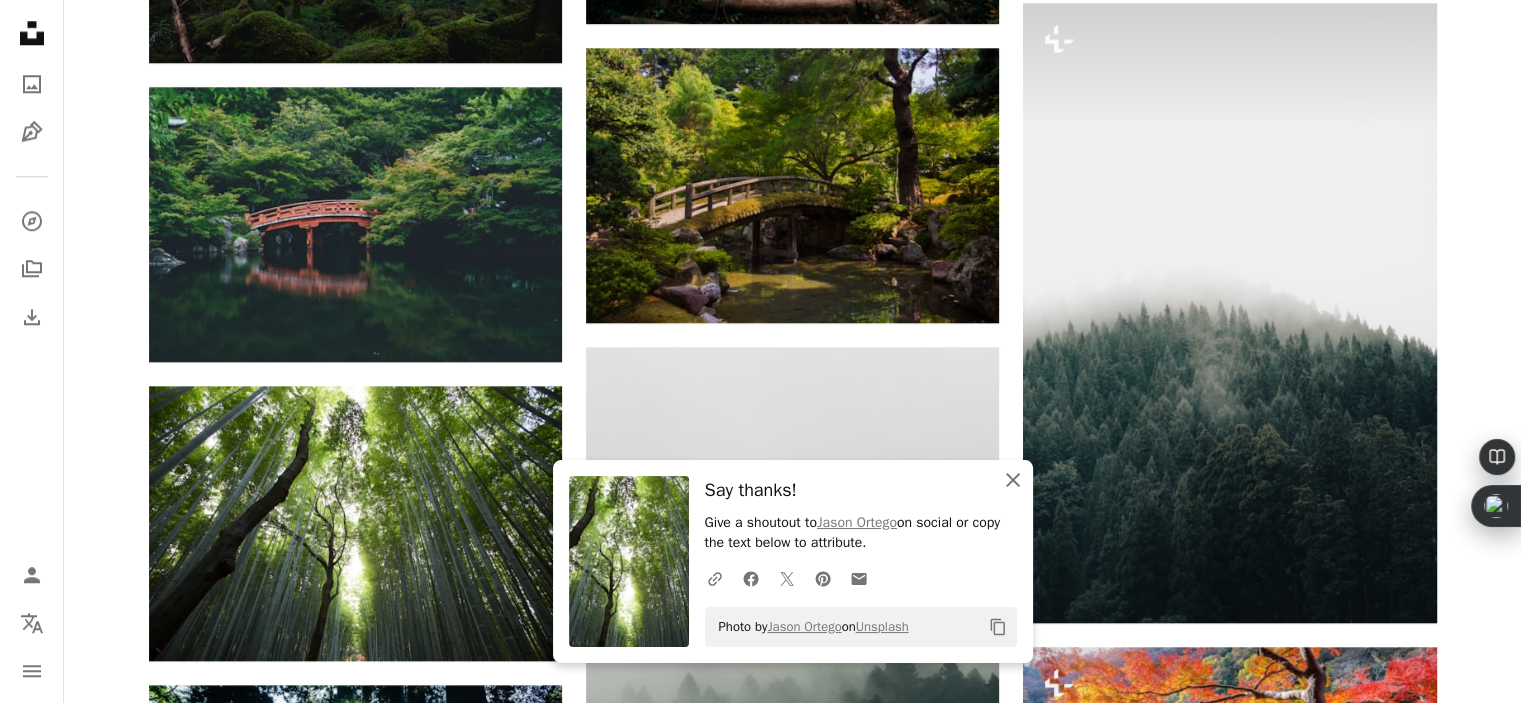 click 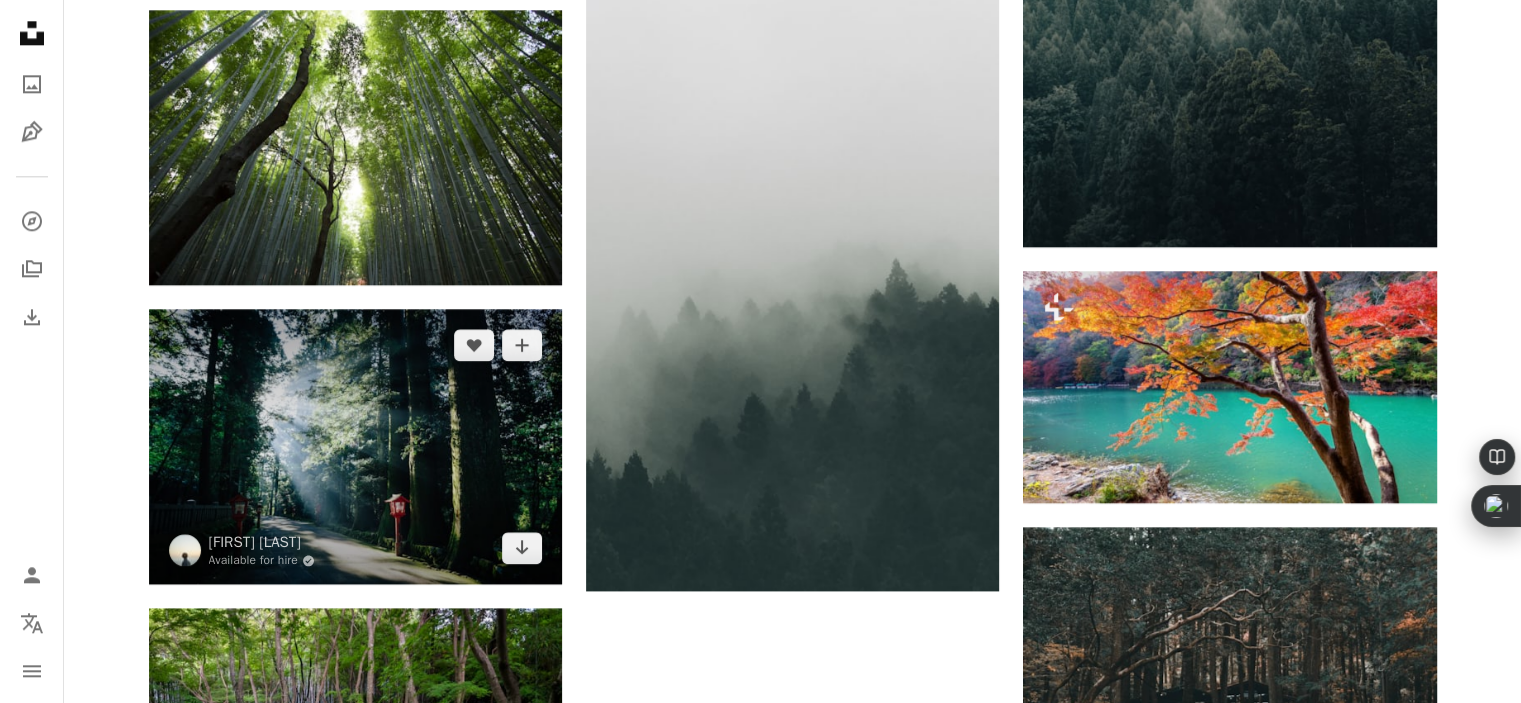 scroll, scrollTop: 2400, scrollLeft: 0, axis: vertical 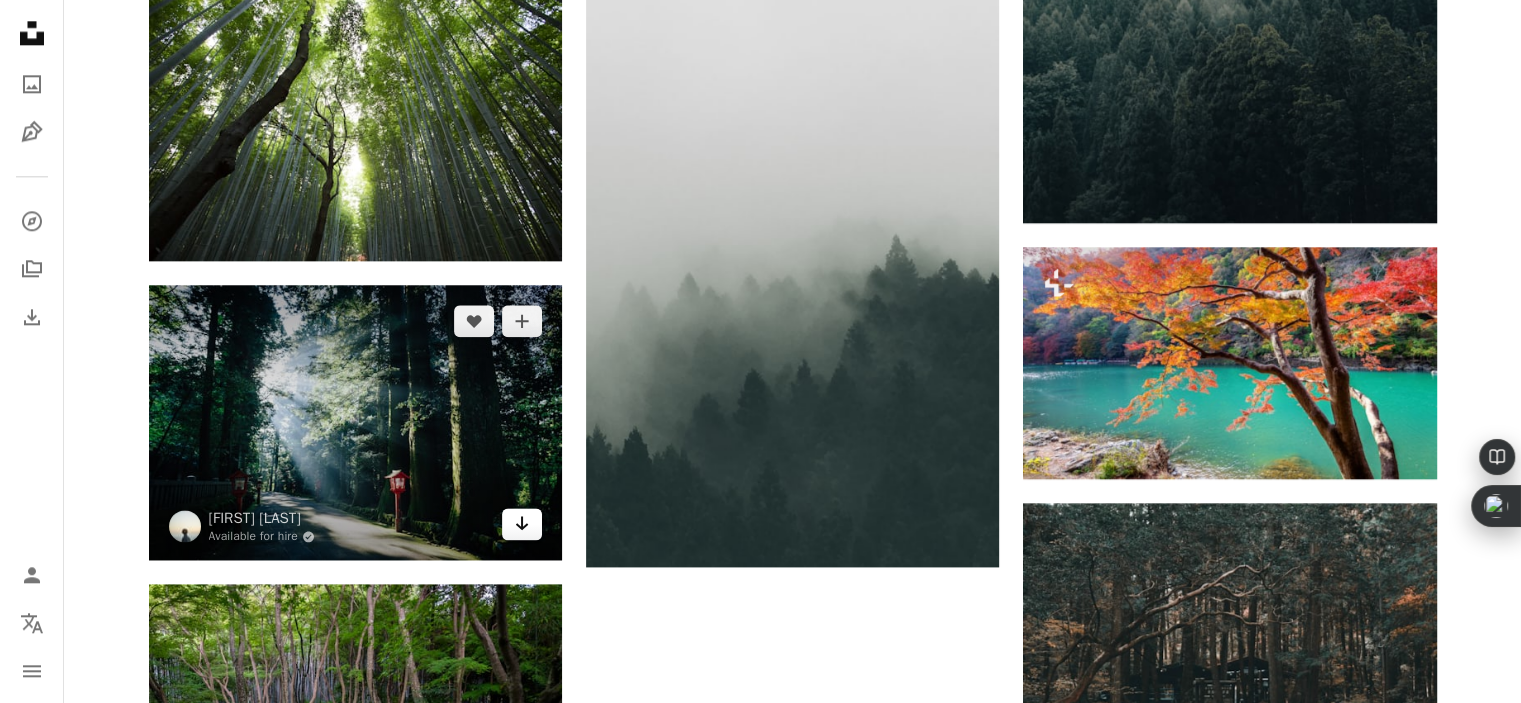 click on "Arrow pointing down" 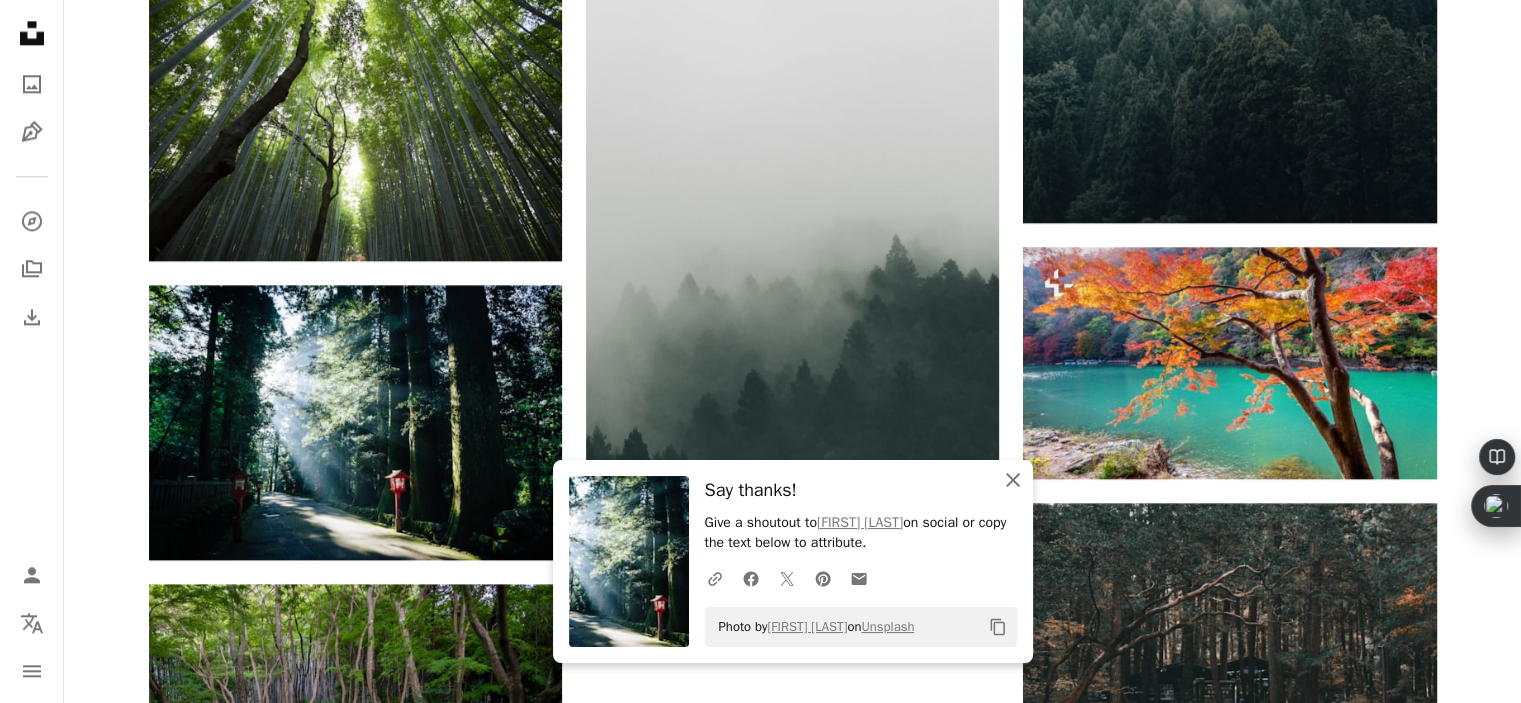 click on "An X shape" 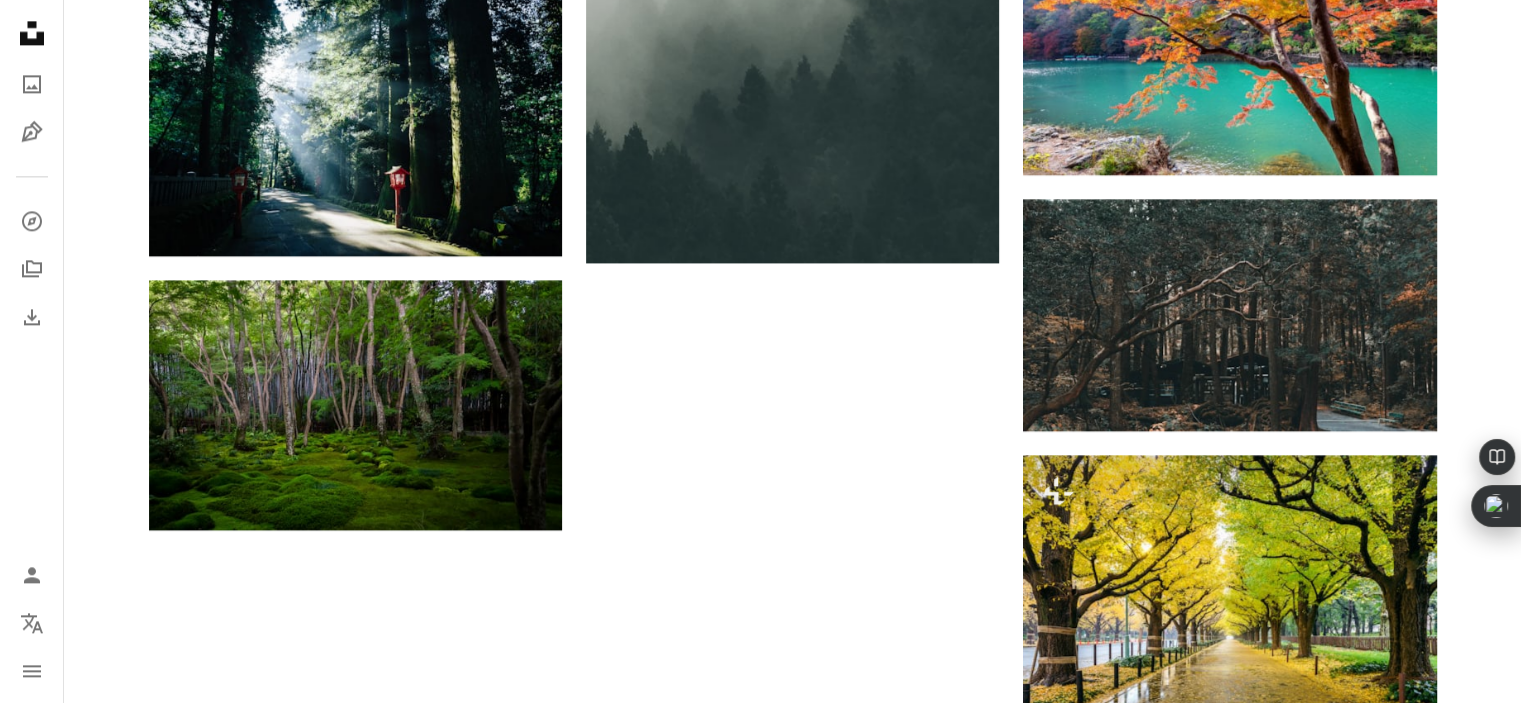 scroll, scrollTop: 2800, scrollLeft: 0, axis: vertical 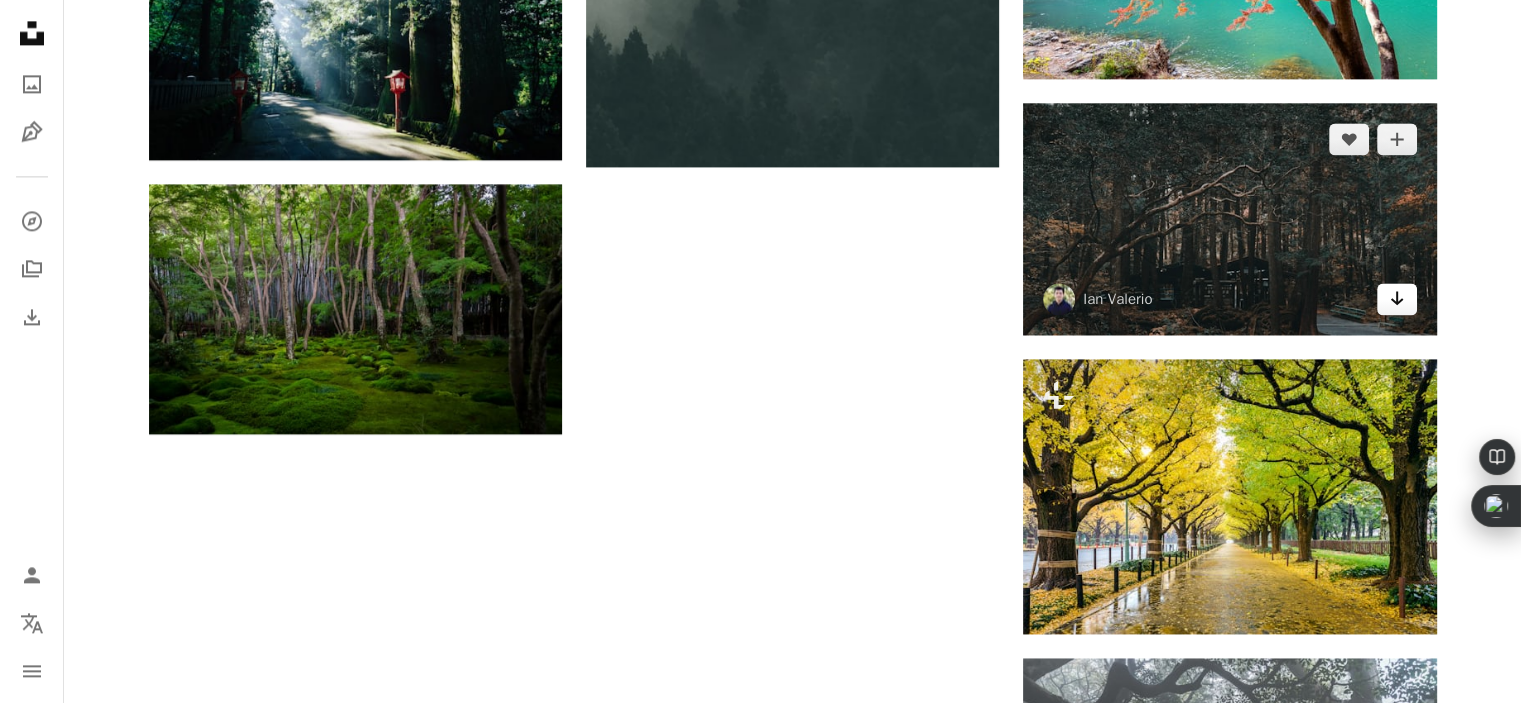 click on "Arrow pointing down" 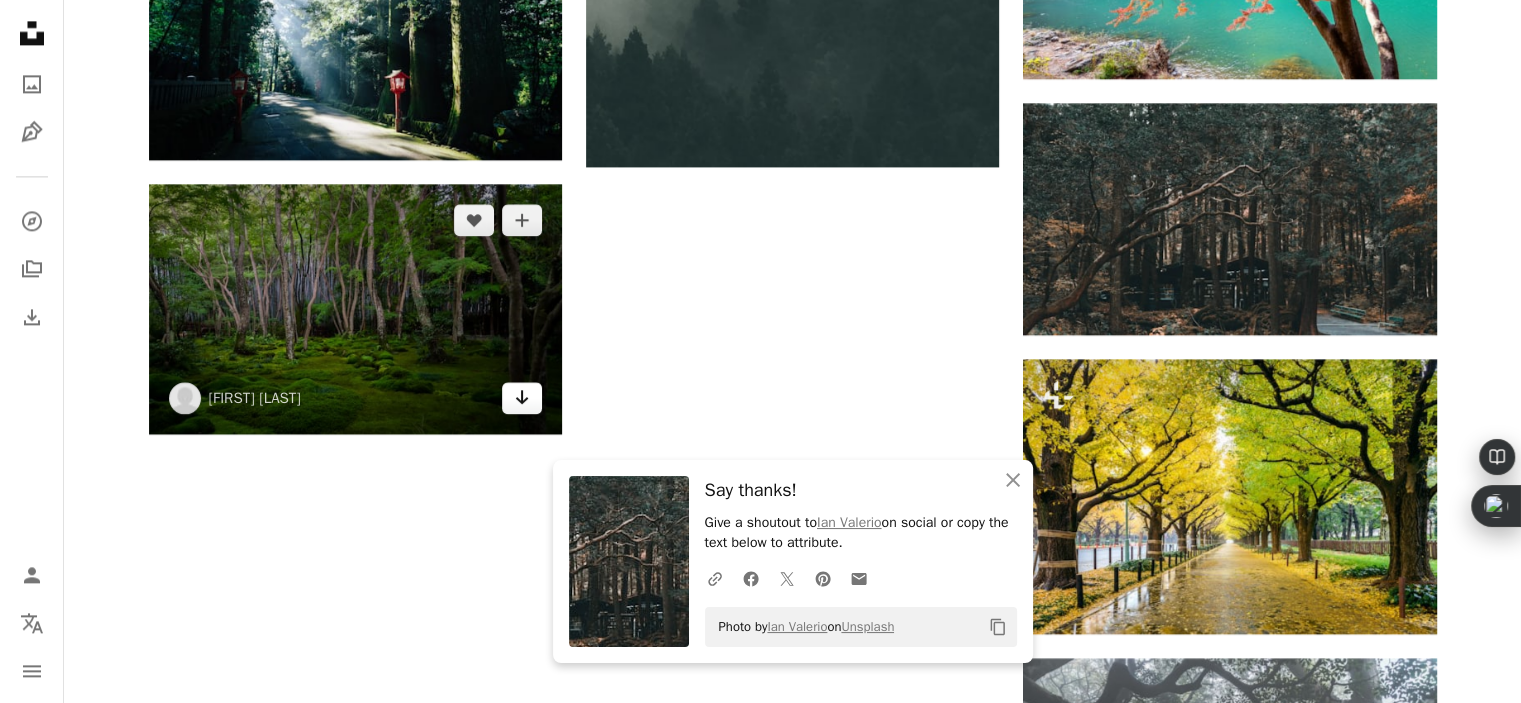 click on "Arrow pointing down" 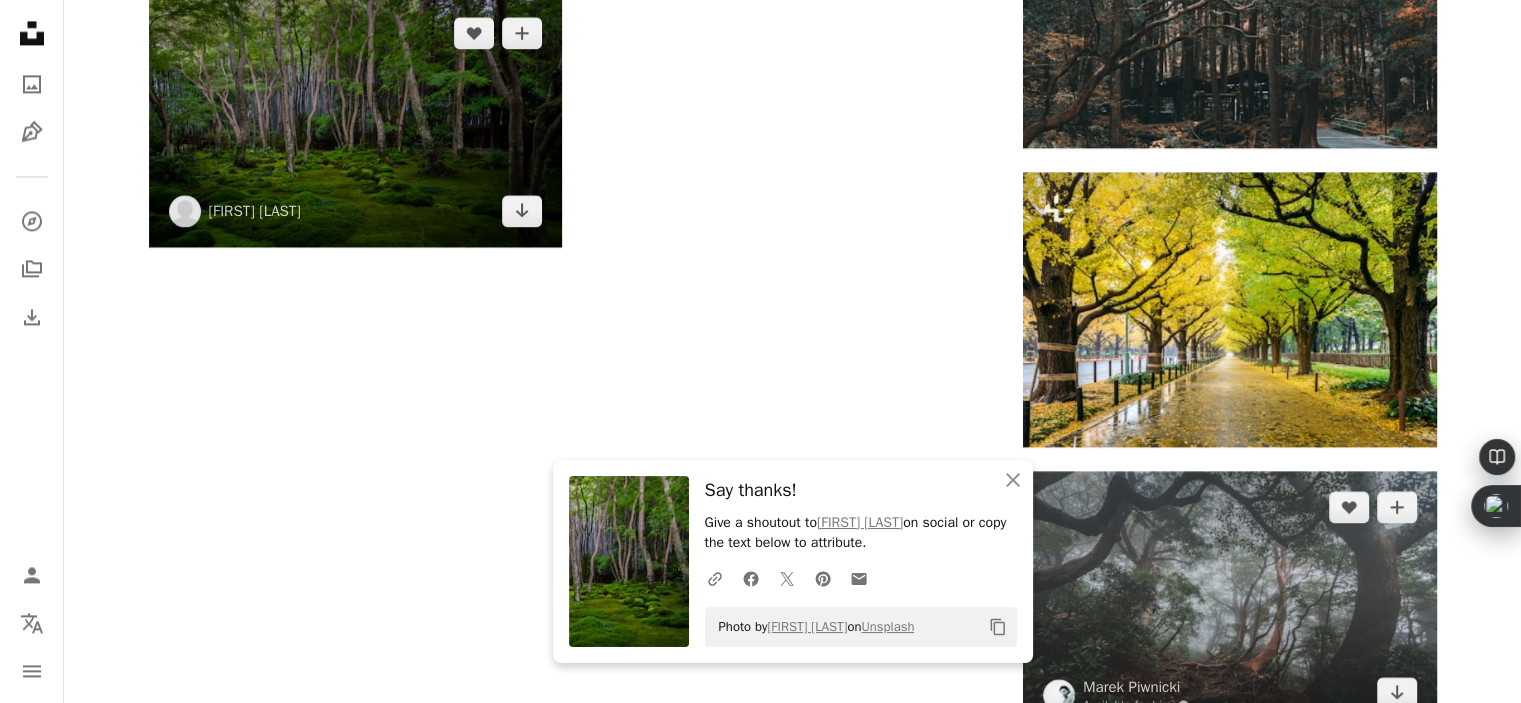 scroll, scrollTop: 3000, scrollLeft: 0, axis: vertical 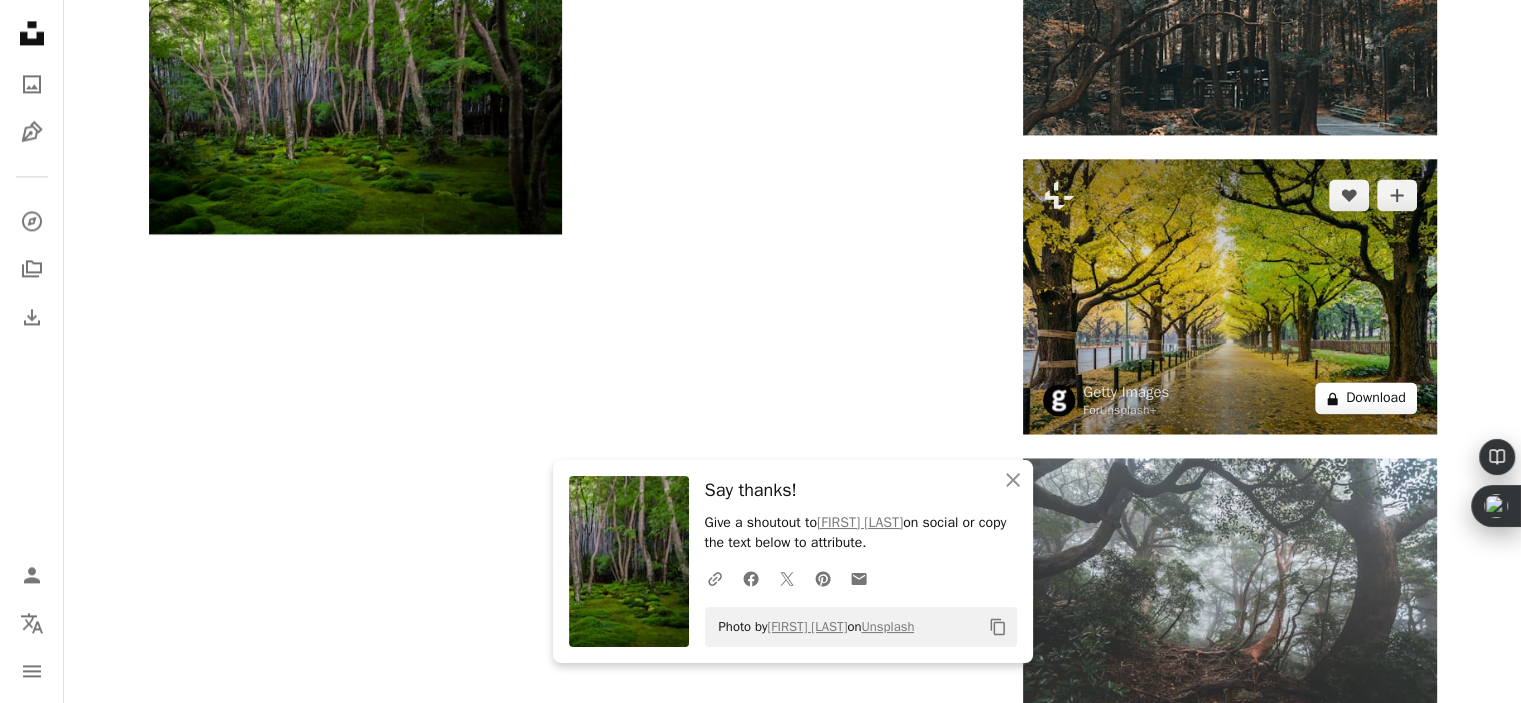 click on "A lock Download" at bounding box center (1366, 398) 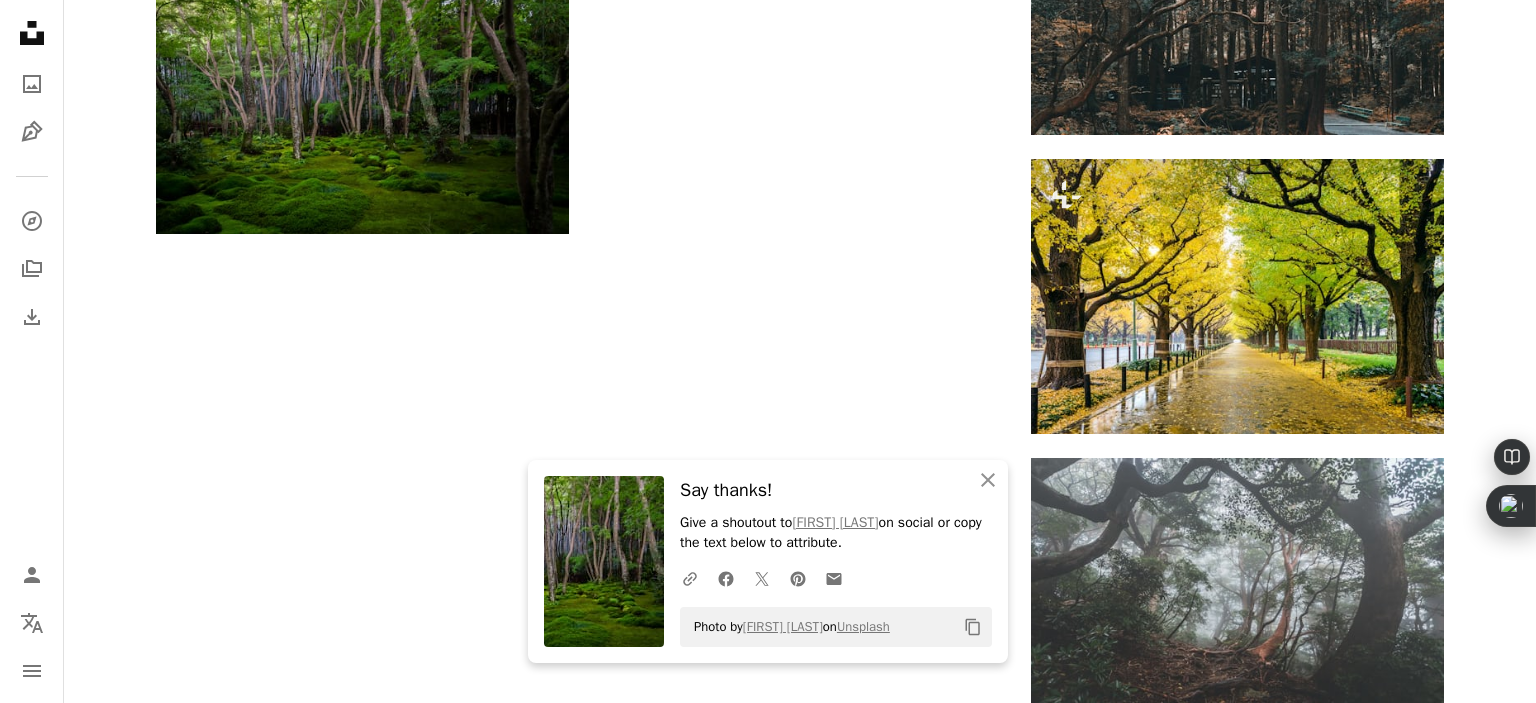 click on "An X shape An X shape Close Say thanks! Give a shoutout to  [FIRST] [LAST]  on social or copy the text below to attribute. A URL sharing icon (chains) Facebook icon X (formerly Twitter) icon Pinterest icon An envelope Photo by  [FIRST] [LAST]  on  Unsplash
Copy content Premium, ready to use images. Get unlimited access. A plus sign Members-only content added monthly A plus sign Unlimited royalty-free downloads A plus sign Illustrations  New A plus sign Enhanced legal protections yearly 66%  off monthly $12   $4 USD per month * Get  Unsplash+ * When paid annually, billed upfront  $48 Taxes where applicable. Renews automatically. Cancel anytime." at bounding box center [768, 1985] 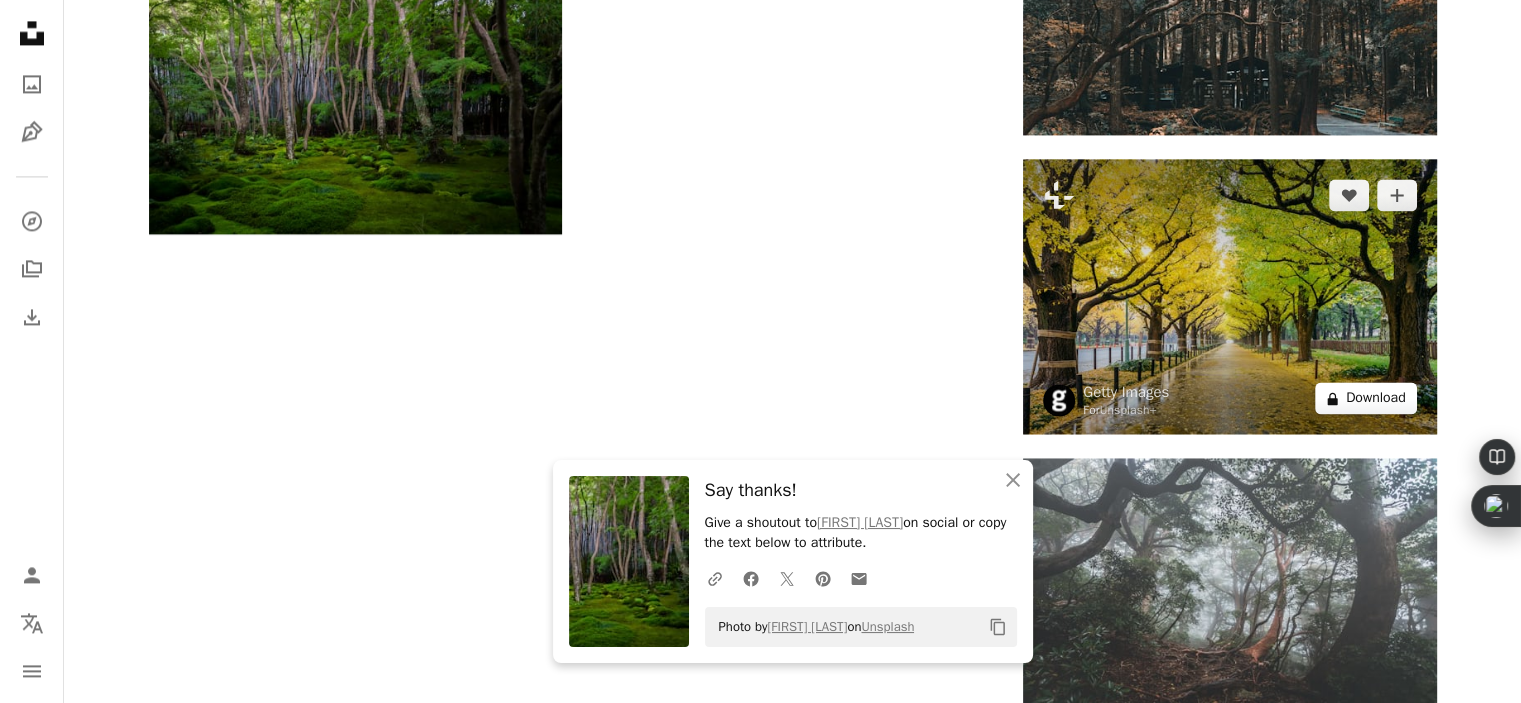 click on "A lock Download" at bounding box center [1366, 398] 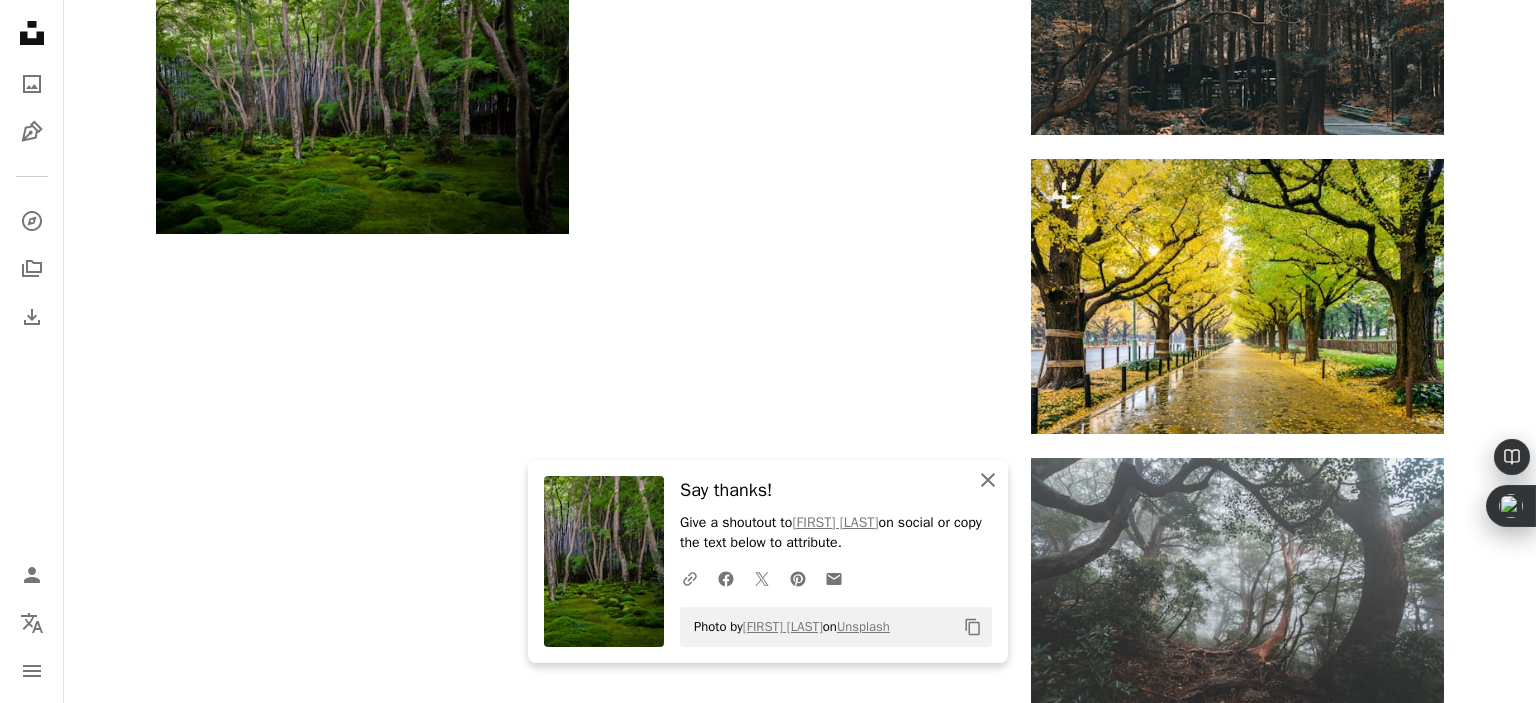 click 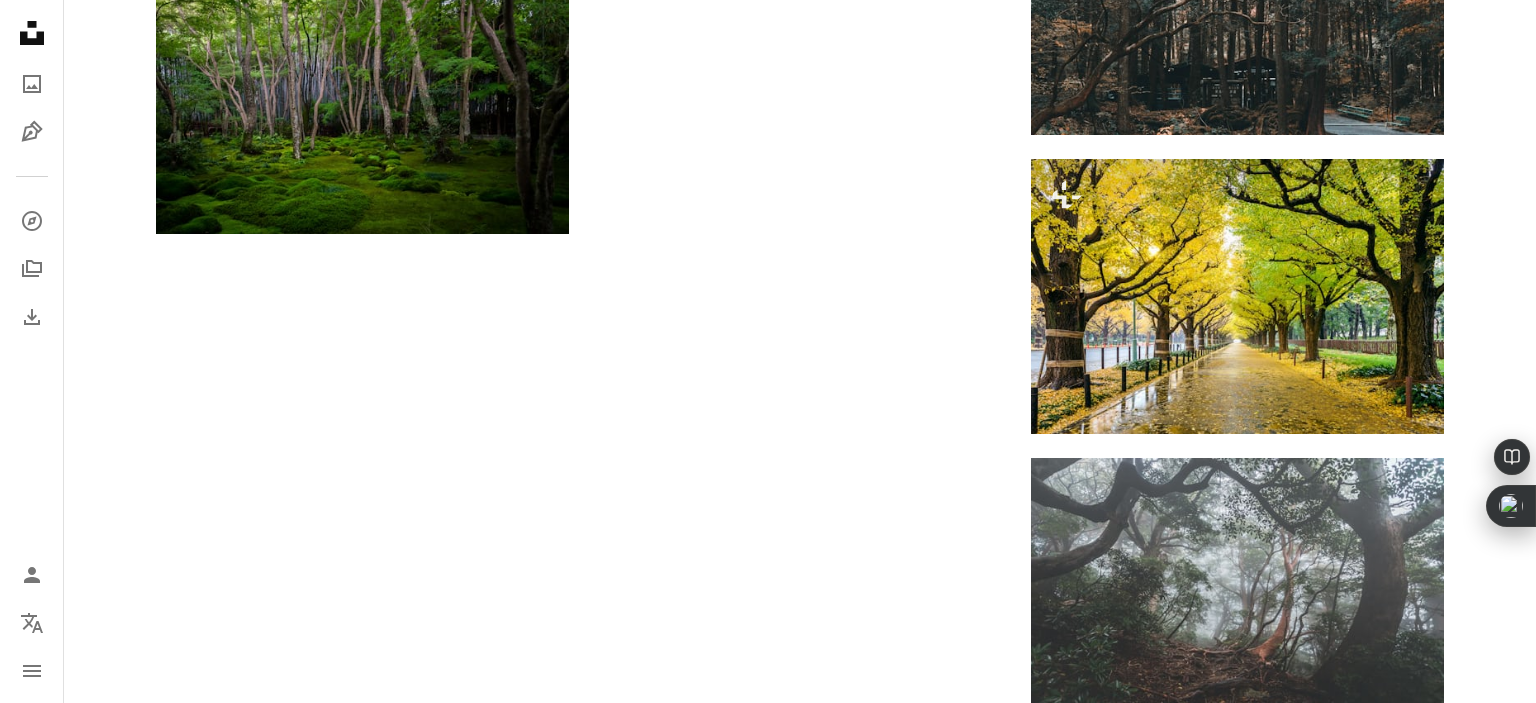 click on "An X shape Premium, ready to use images. Get unlimited access. A plus sign Members-only content added monthly A plus sign Unlimited royalty-free downloads A plus sign Illustrations  New A plus sign Enhanced legal protections yearly 66%  off monthly $12   $4 USD per month * Get  Unsplash+ * When paid annually, billed upfront  $48 Taxes where applicable. Renews automatically. Cancel anytime." at bounding box center (768, 1985) 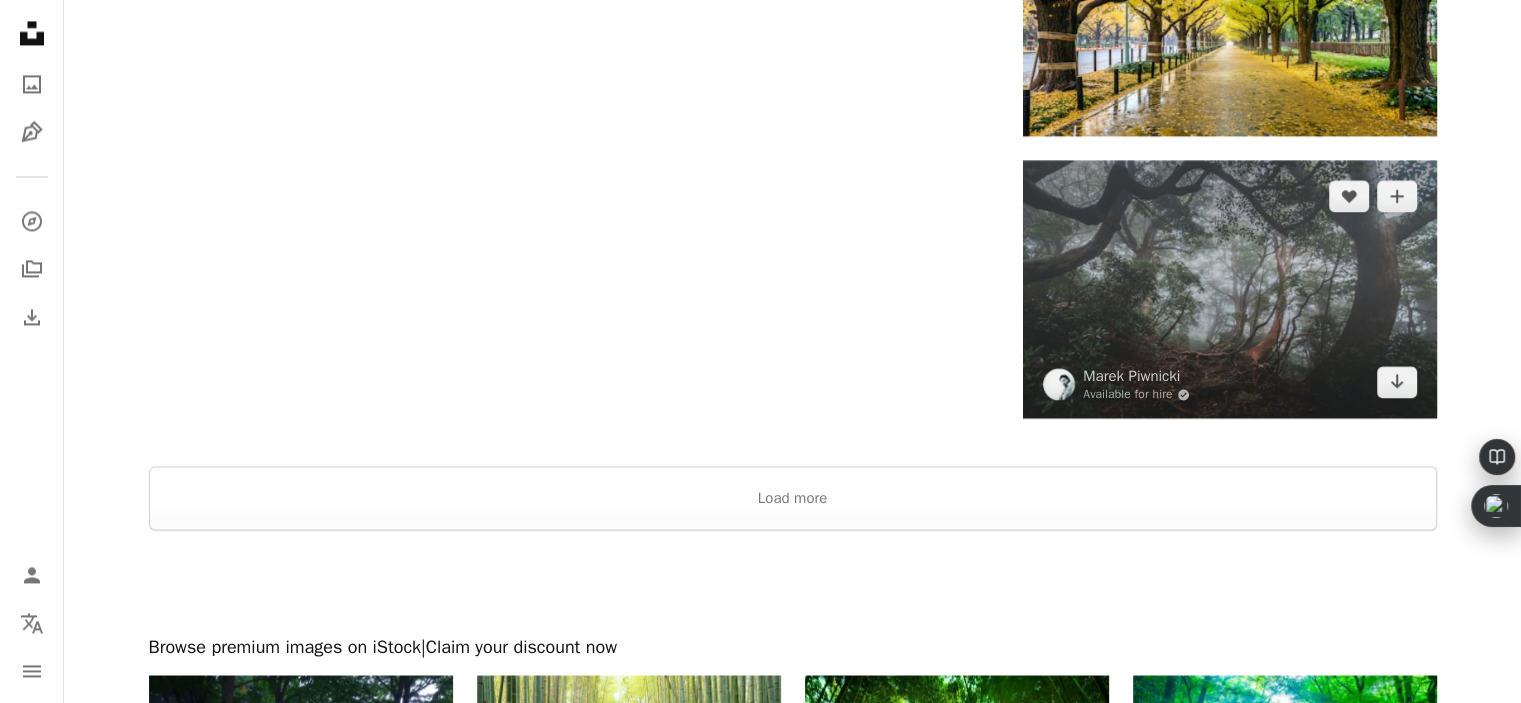 scroll, scrollTop: 3300, scrollLeft: 0, axis: vertical 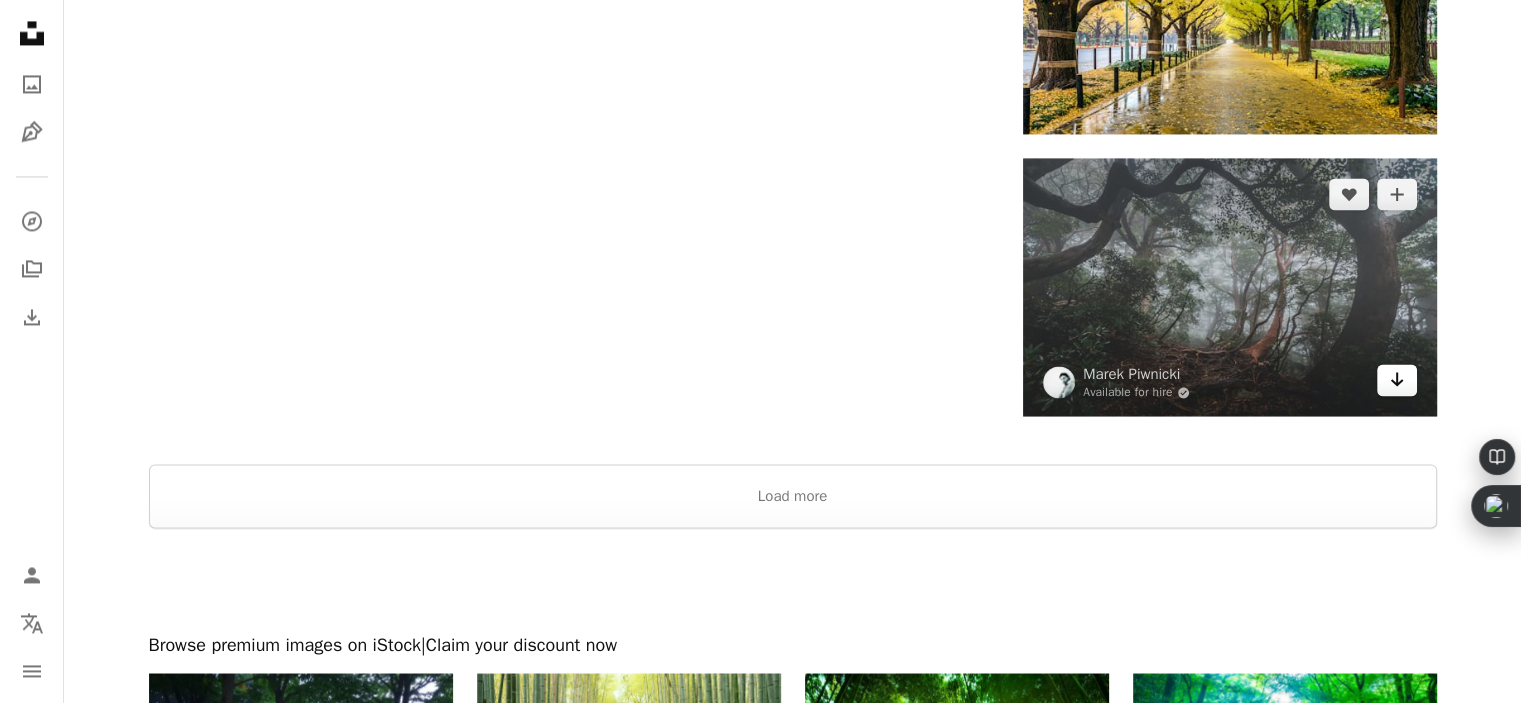 click on "Arrow pointing down" 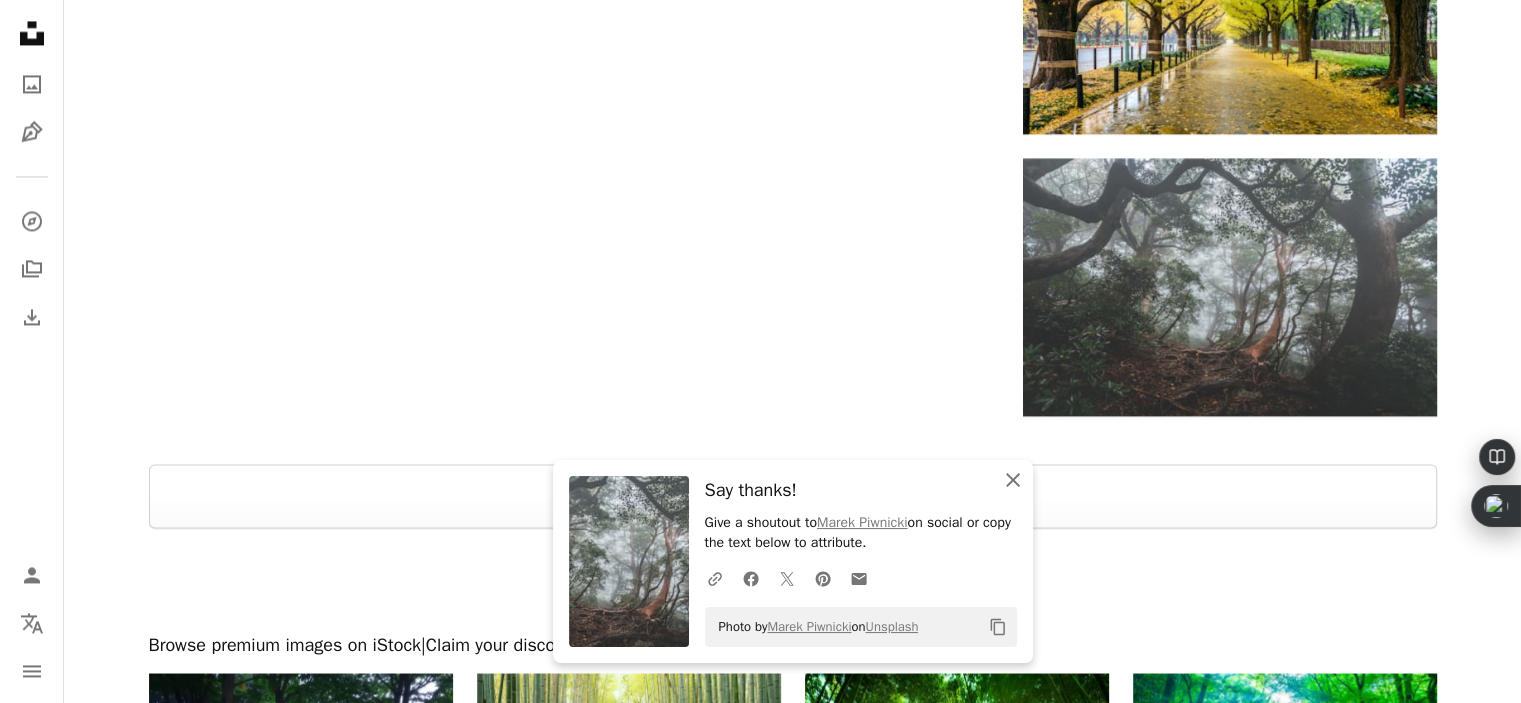 click 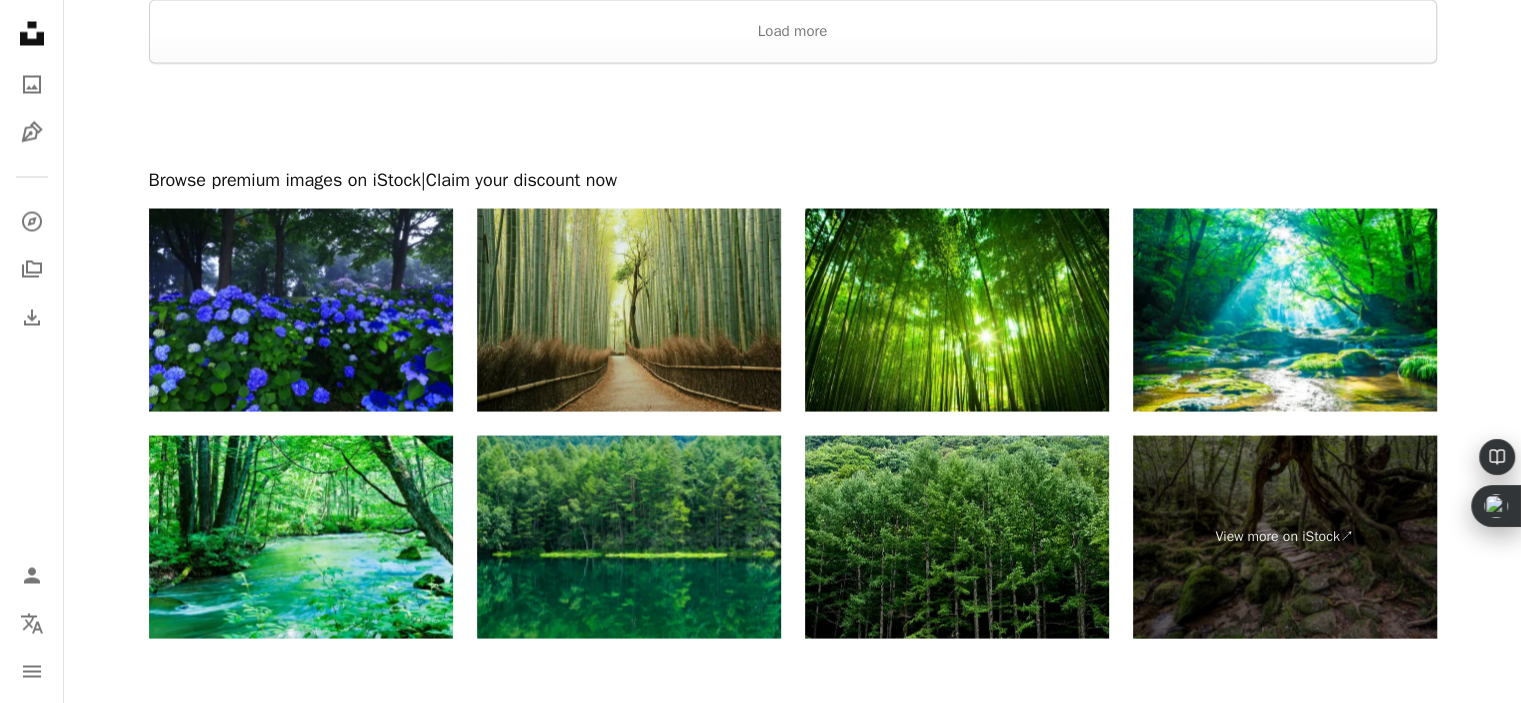 scroll, scrollTop: 3800, scrollLeft: 0, axis: vertical 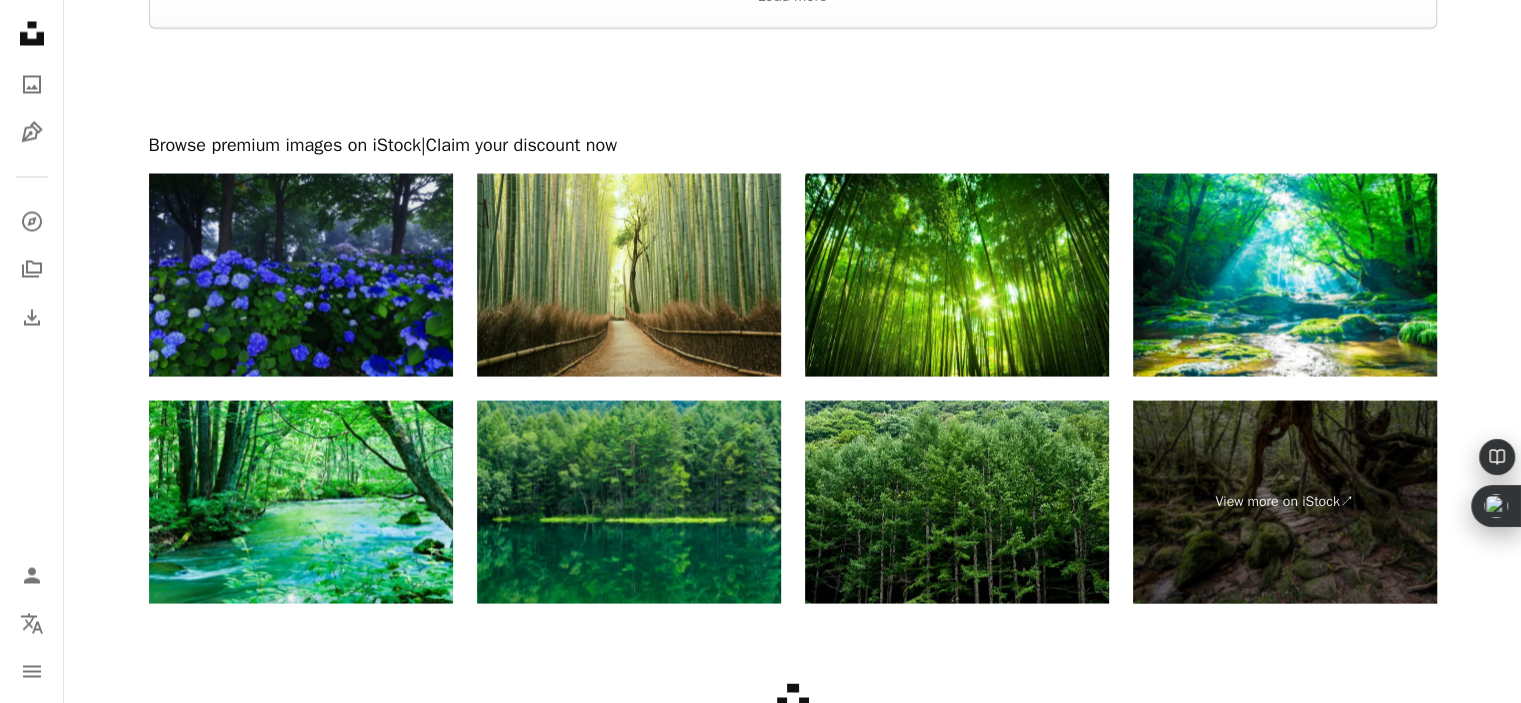 click at bounding box center (301, 274) 